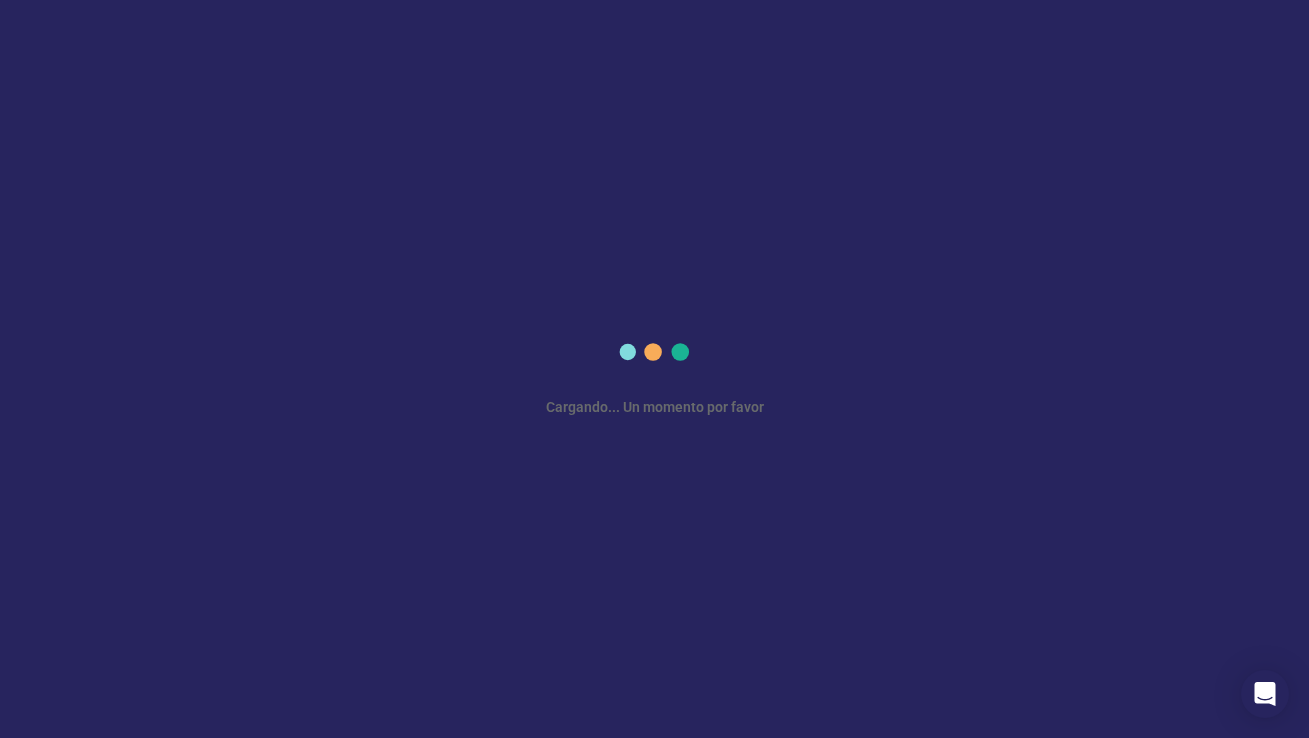 scroll, scrollTop: 0, scrollLeft: 0, axis: both 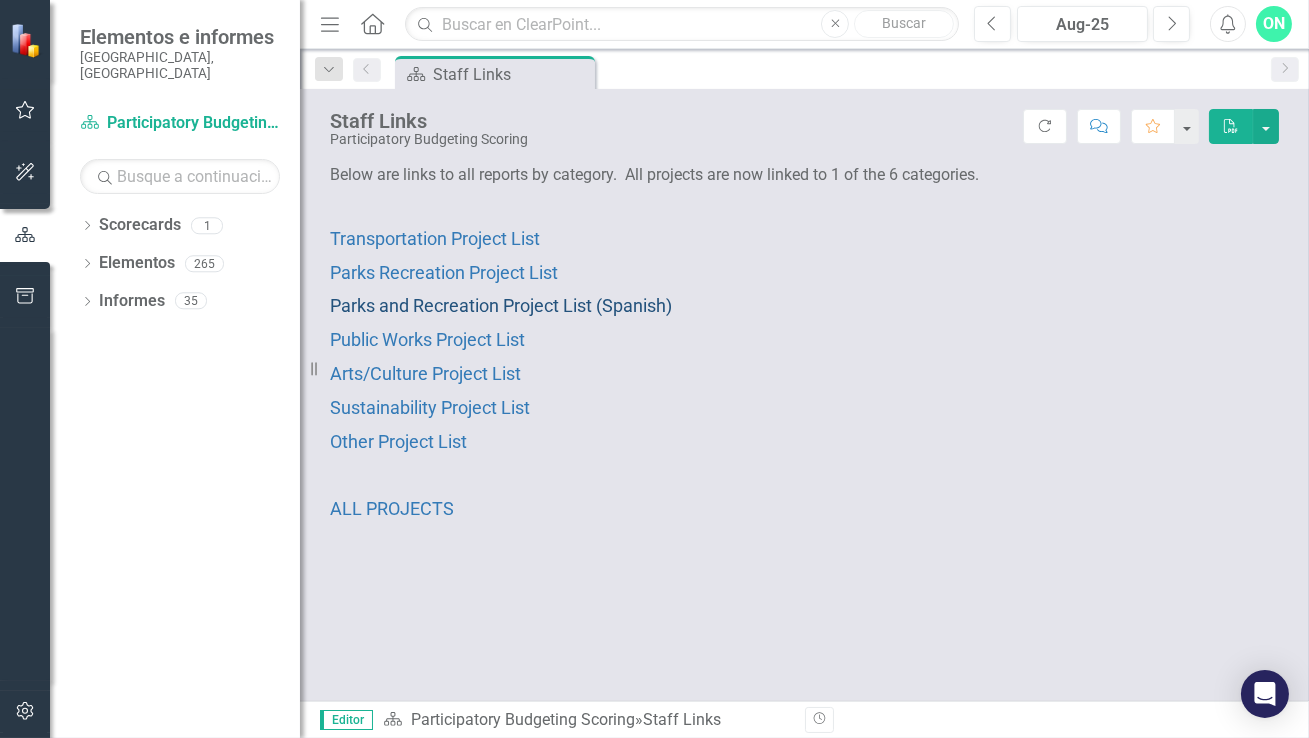 click on "Parks and Recreation Project List (Spanish)" at bounding box center [501, 305] 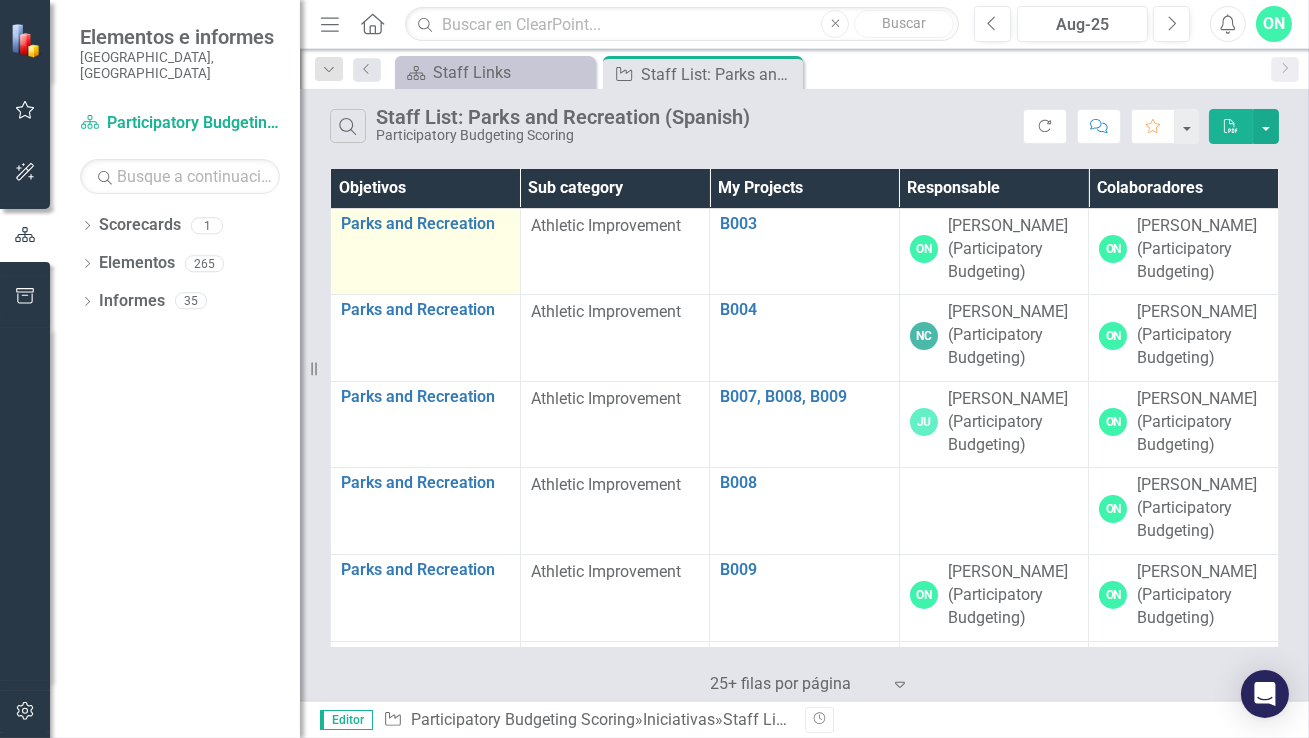 click on "Parks and Recreation Editar Editar Objetivo Enlace Elemento abierto" at bounding box center (425, 227) 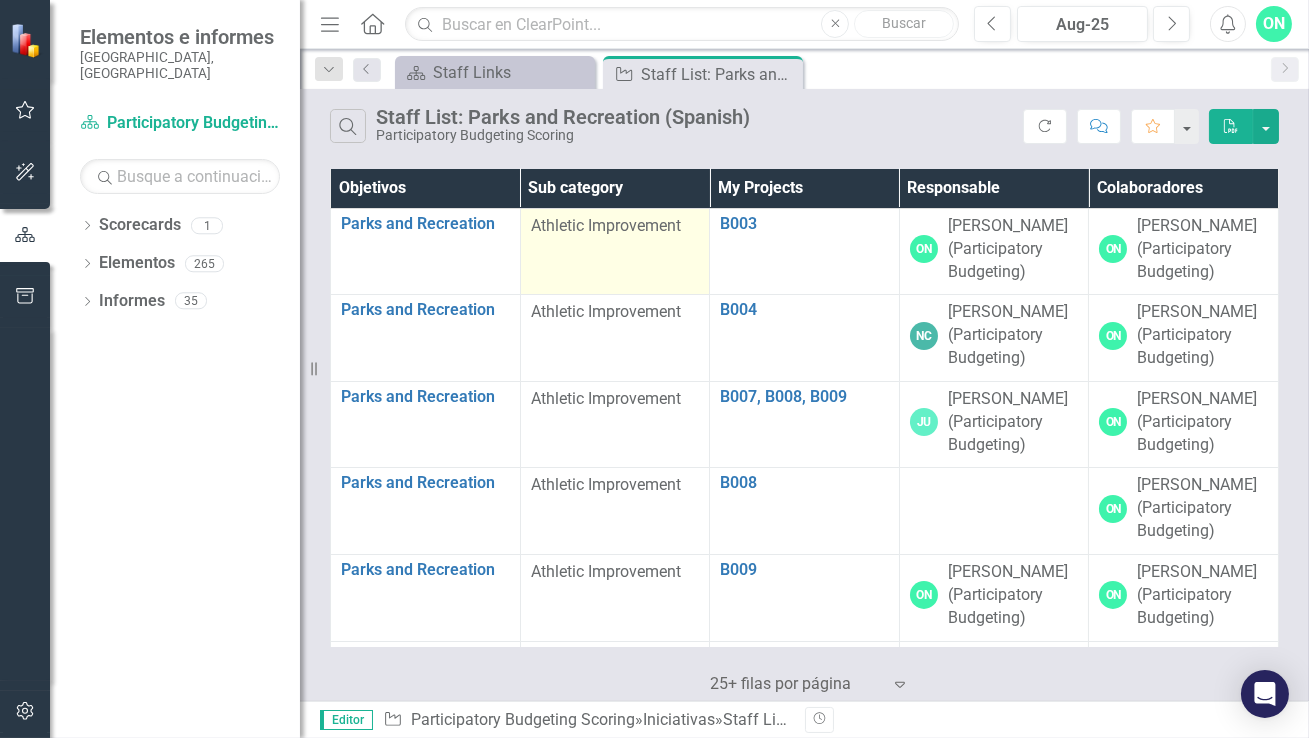 click on "Athletic Improvement" at bounding box center [606, 225] 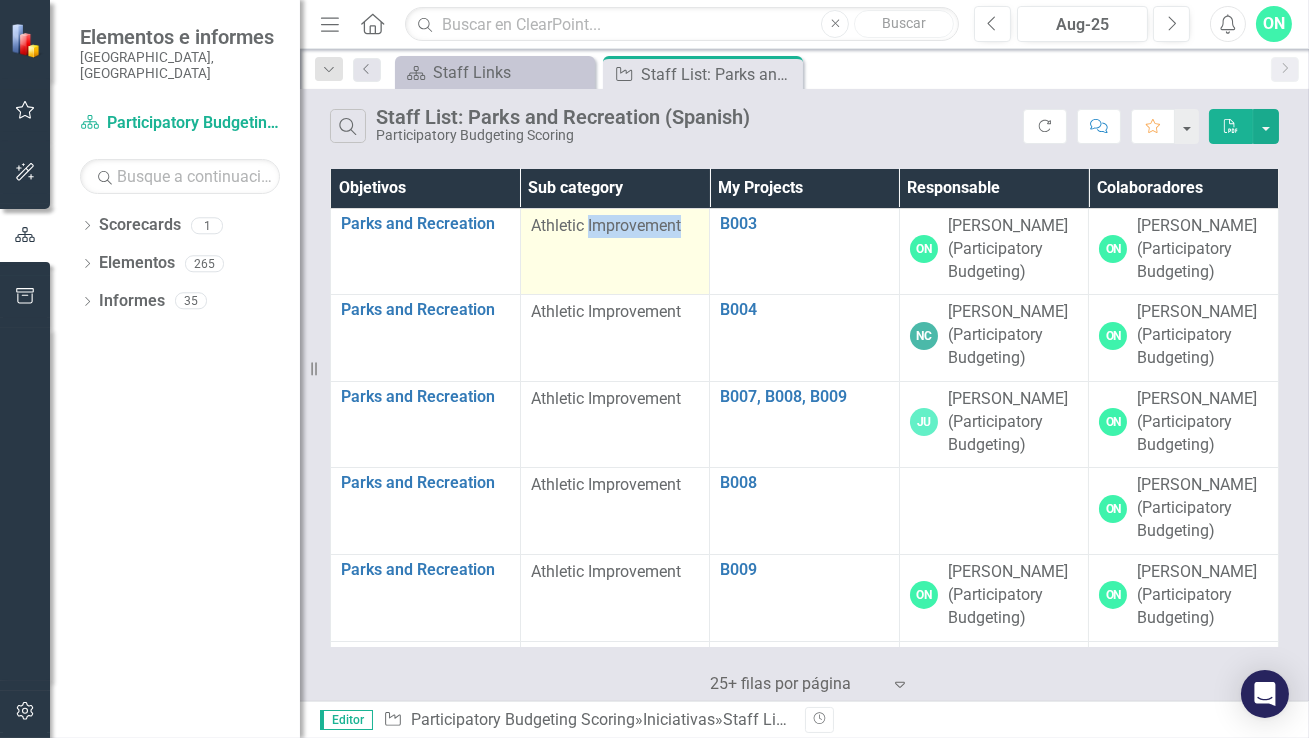 click on "Athletic Improvement" at bounding box center (606, 225) 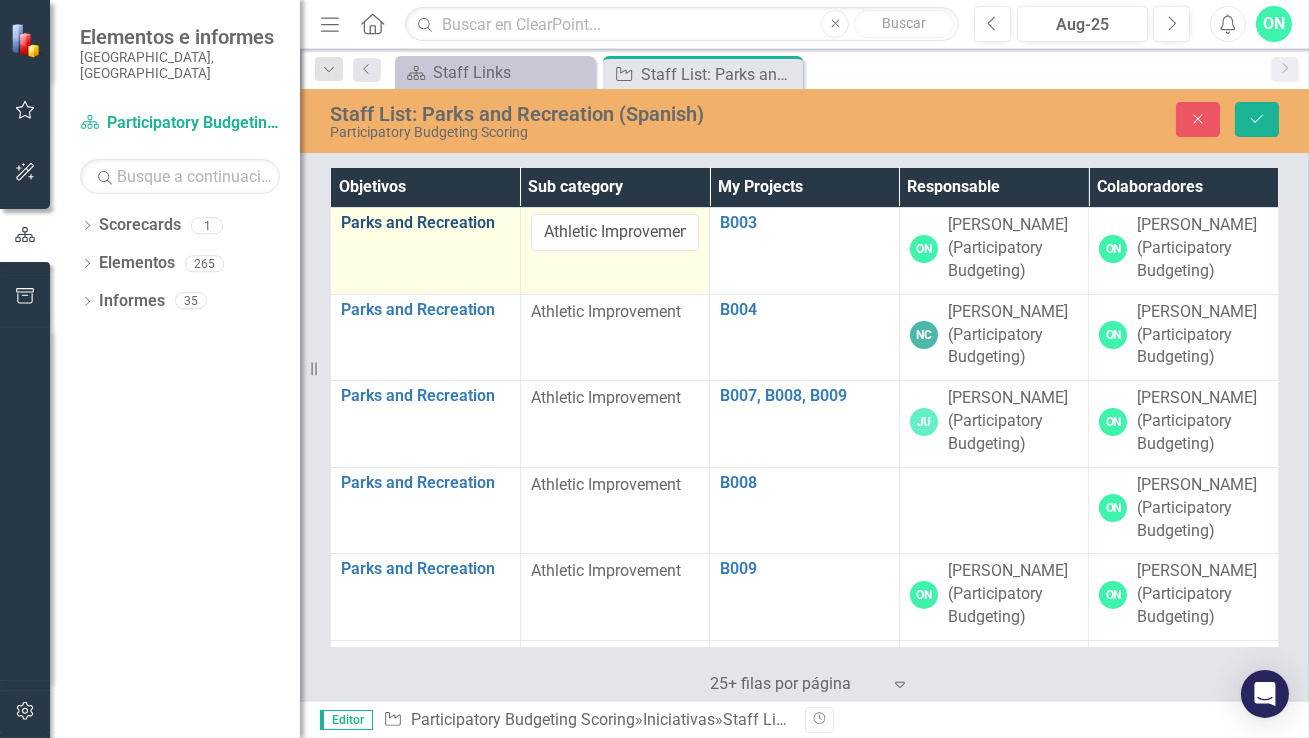 click on "Parks and Recreation" at bounding box center [425, 223] 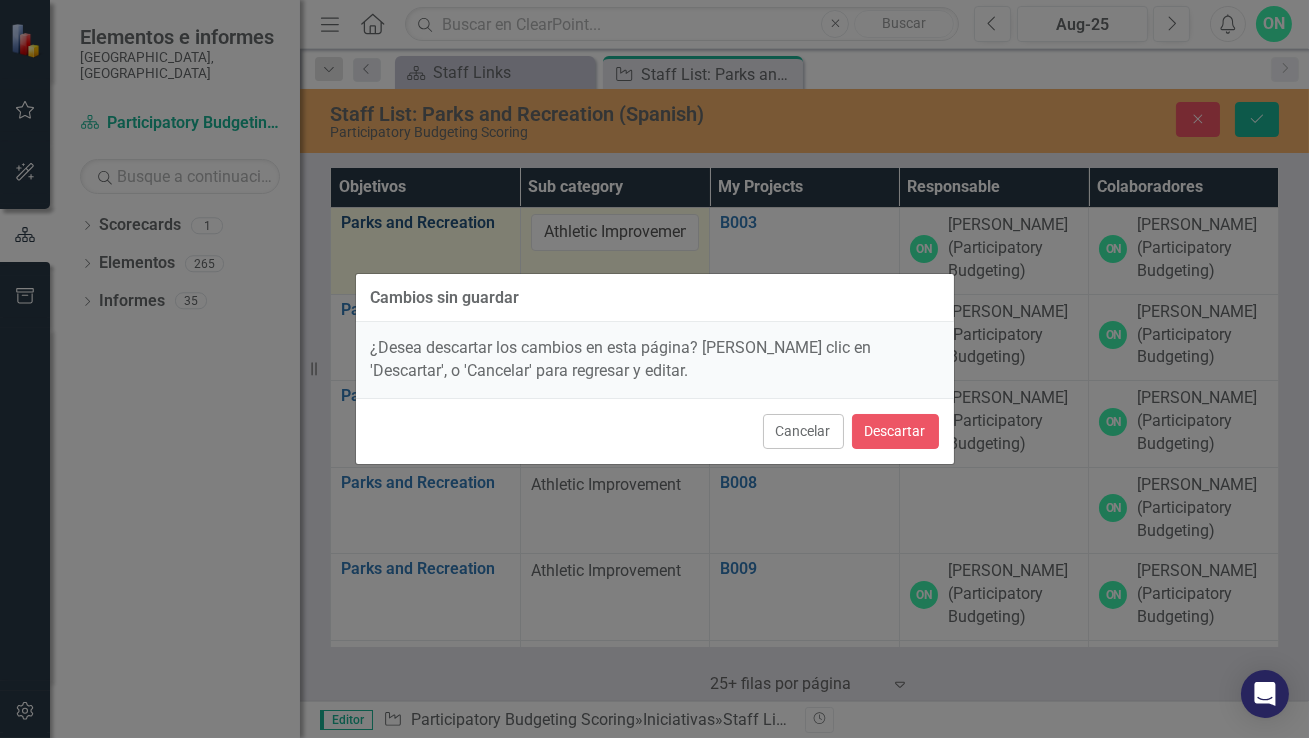 click on "Cambios sin guardar ¿Desea descartar los cambios en esta página? [PERSON_NAME] clic en 'Descartar', o 'Cancelar' para regresar y editar. Cancelar Descartar" at bounding box center (655, 369) 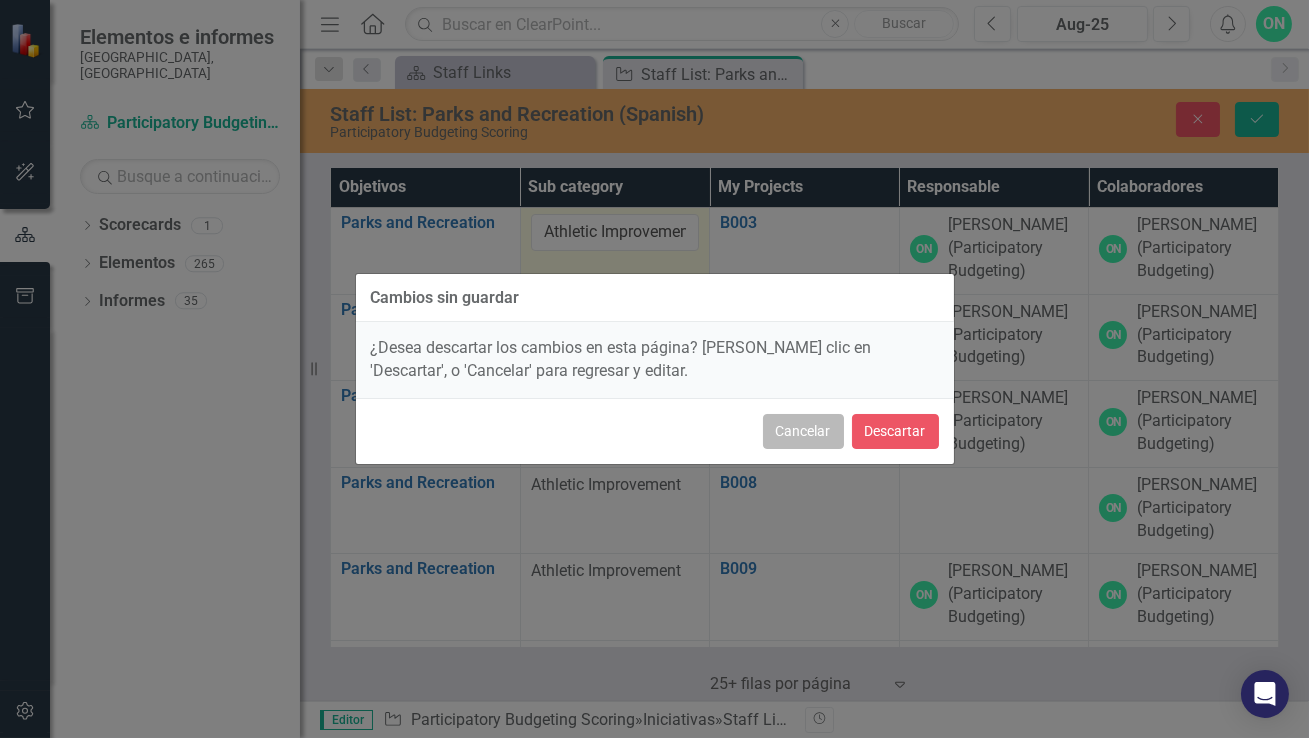 click on "Cancelar" at bounding box center [803, 431] 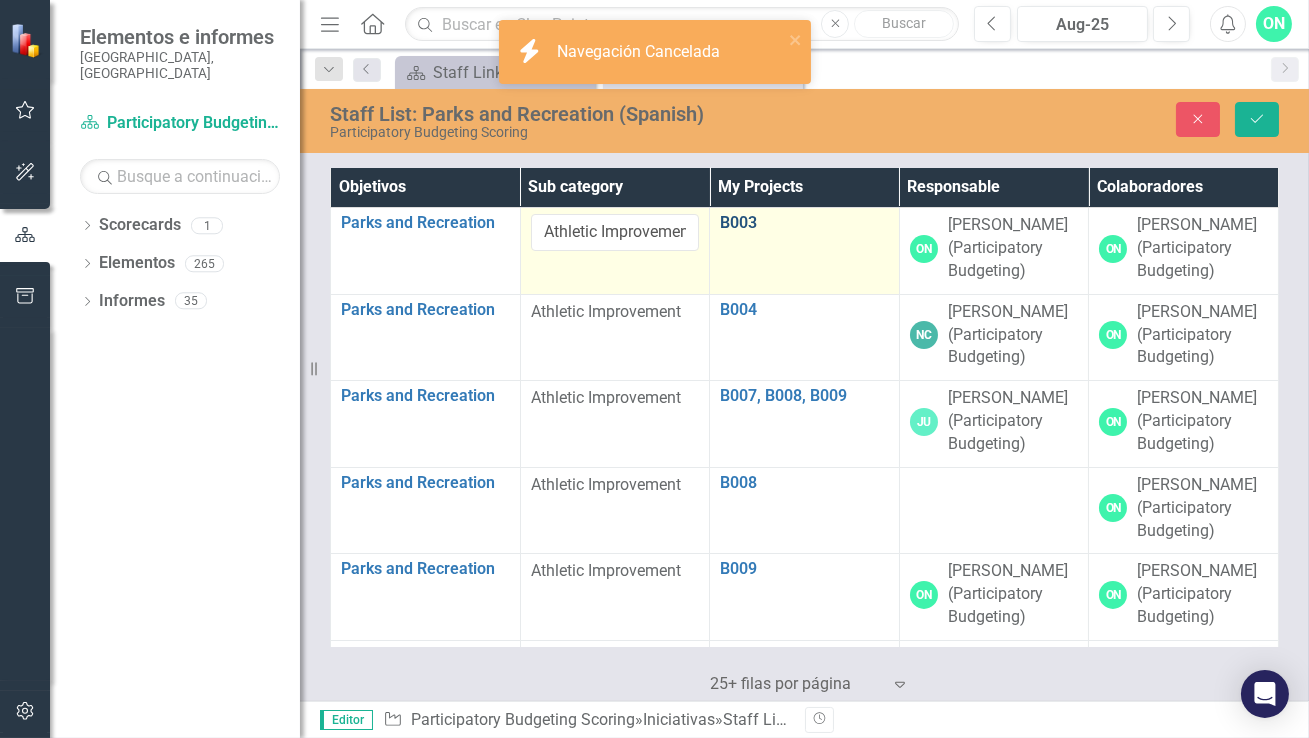 click on "B003" at bounding box center (804, 223) 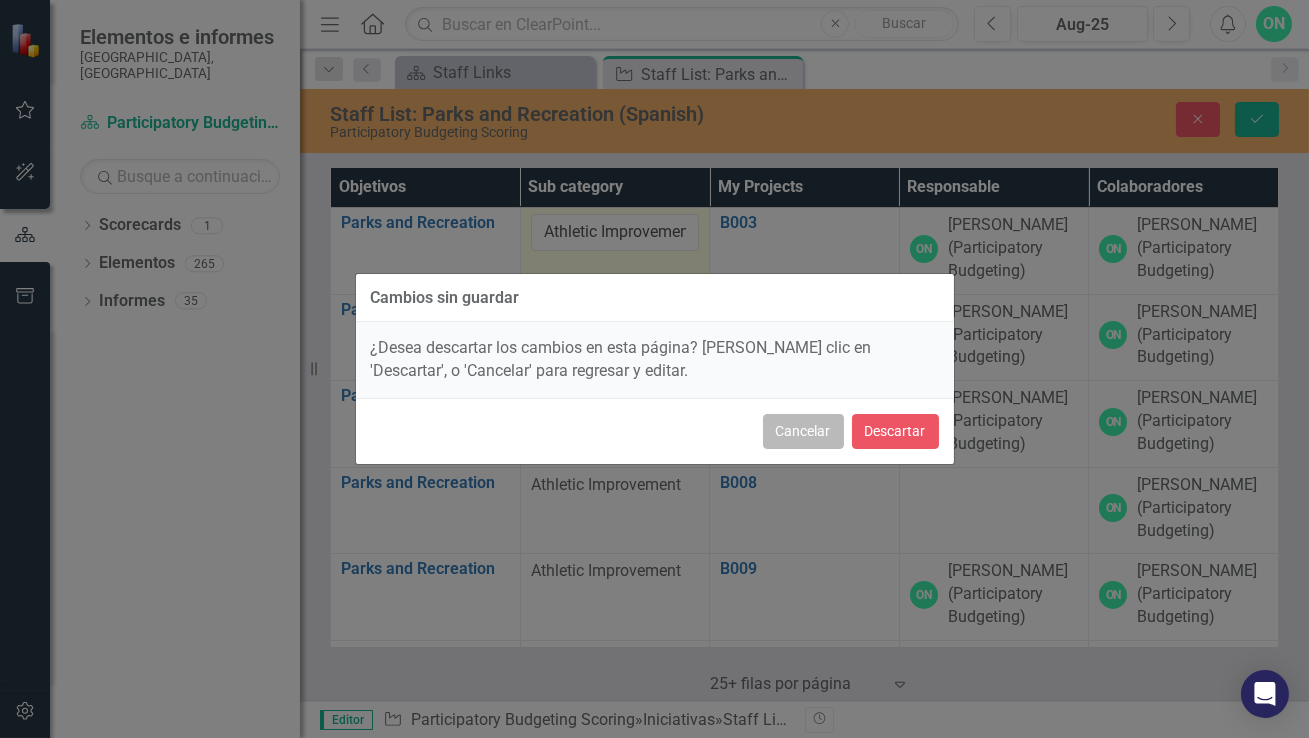 click on "Cancelar" at bounding box center [803, 431] 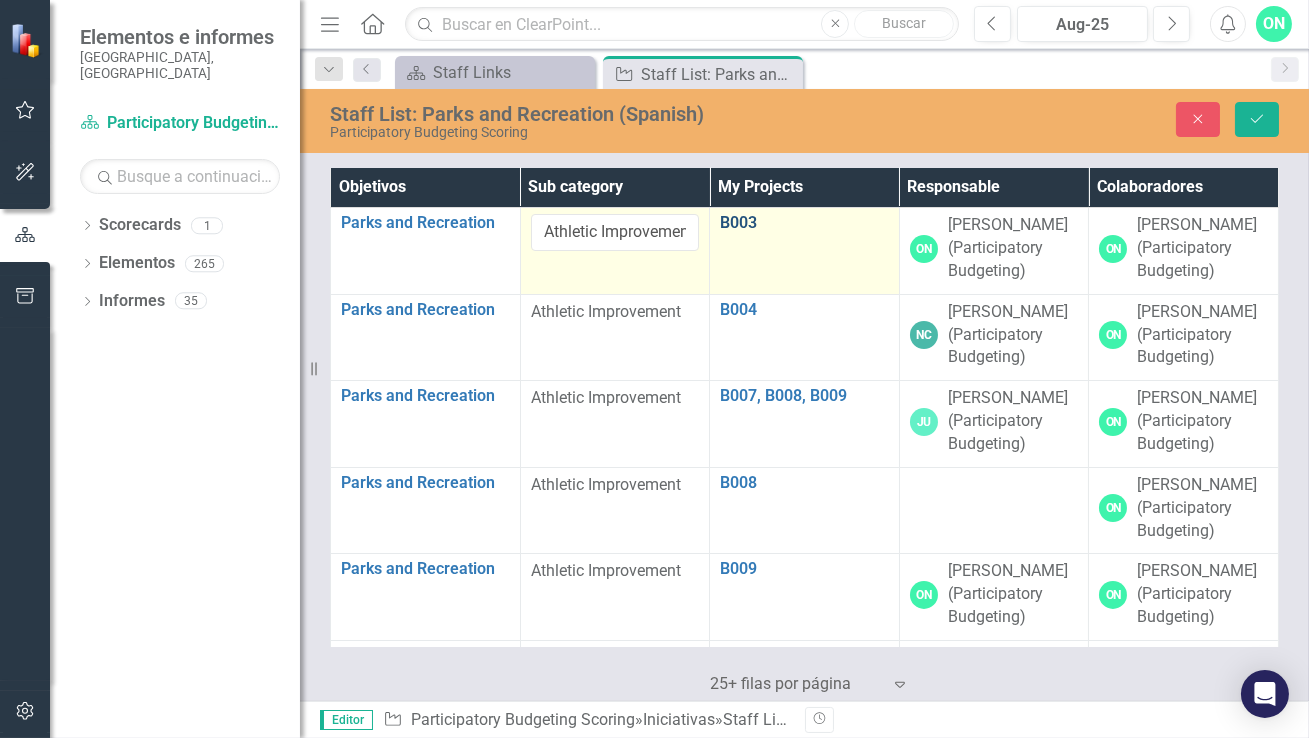click on "B003" at bounding box center [804, 223] 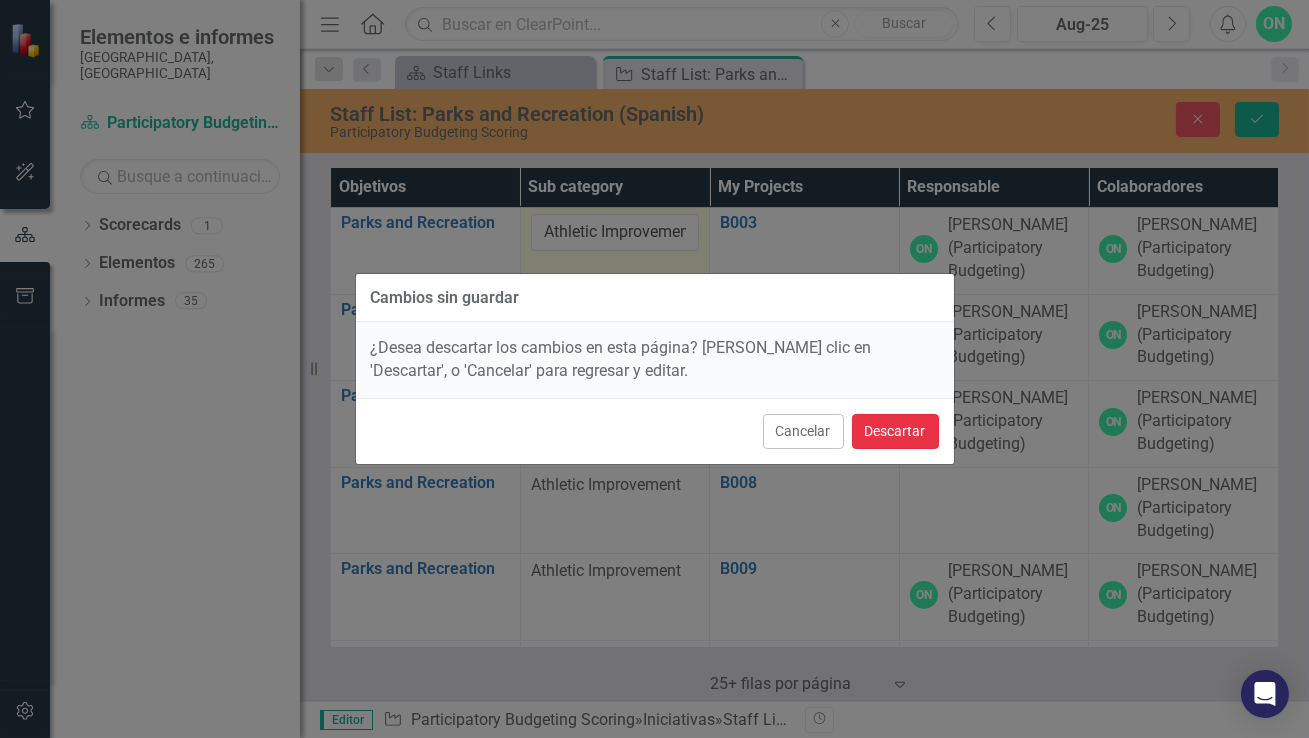 click on "Descartar" at bounding box center (895, 431) 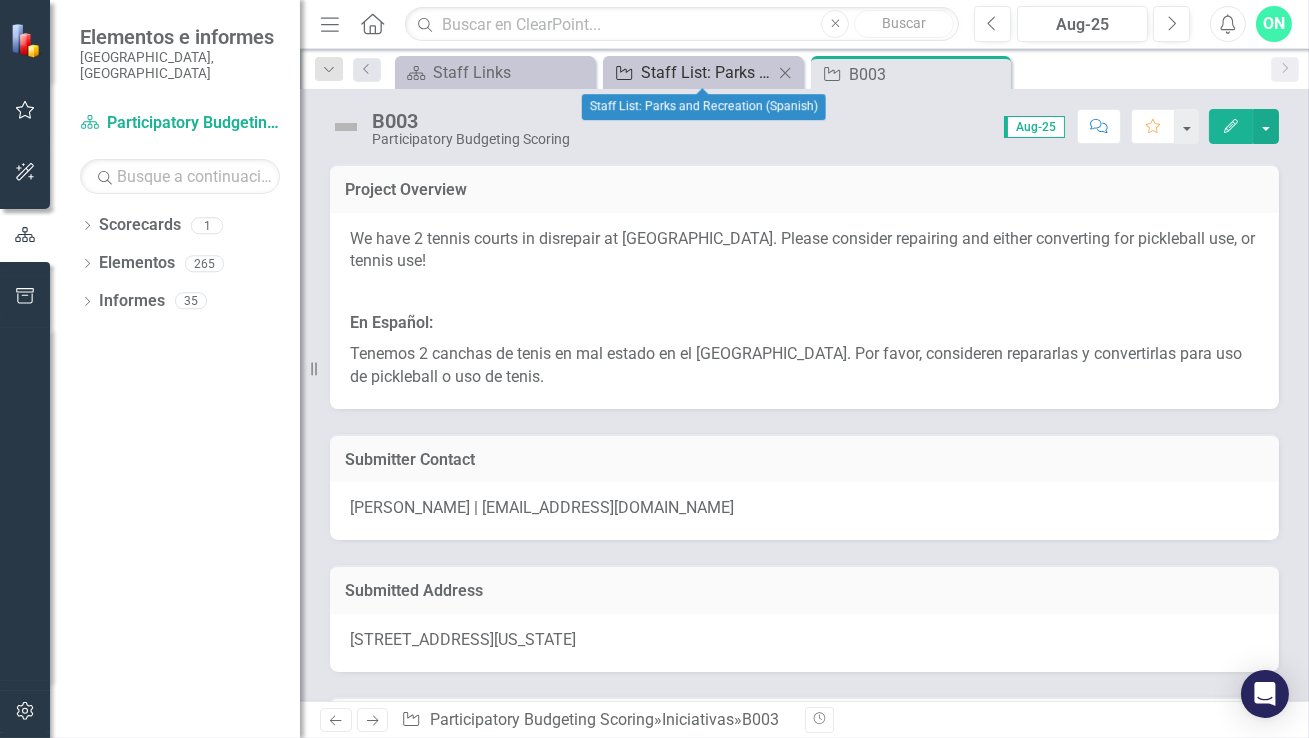 click on "Staff List: Parks and Recreation (Spanish)" at bounding box center (707, 72) 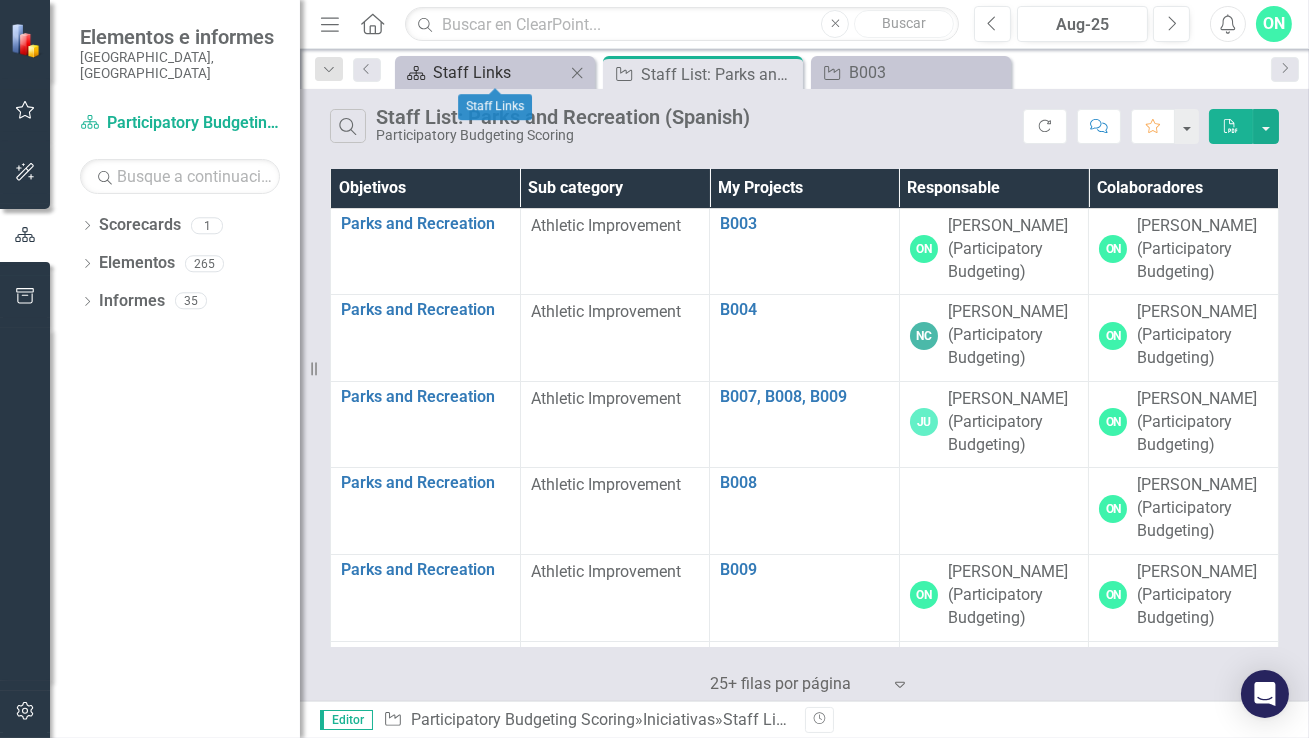 click on "Staff Links" at bounding box center (499, 72) 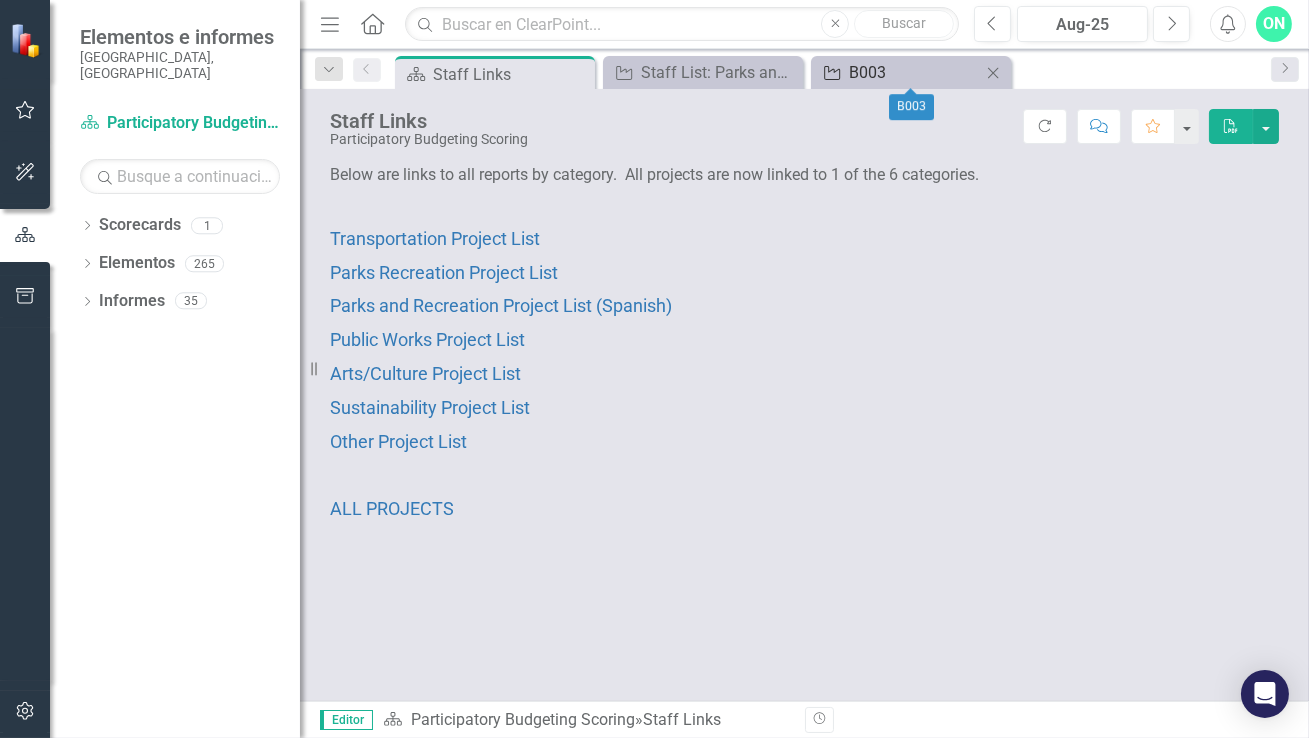 click on "B003" at bounding box center [915, 72] 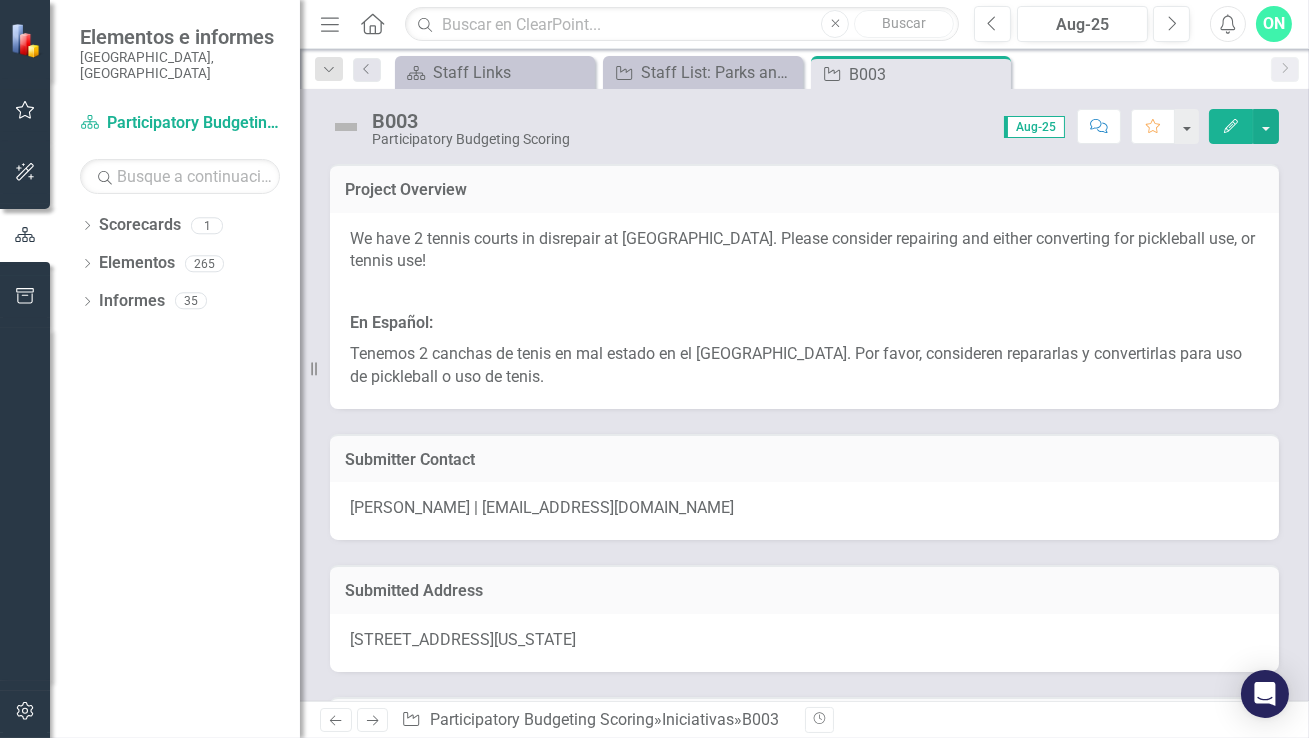 click on "[STREET_ADDRESS][US_STATE]" at bounding box center (463, 639) 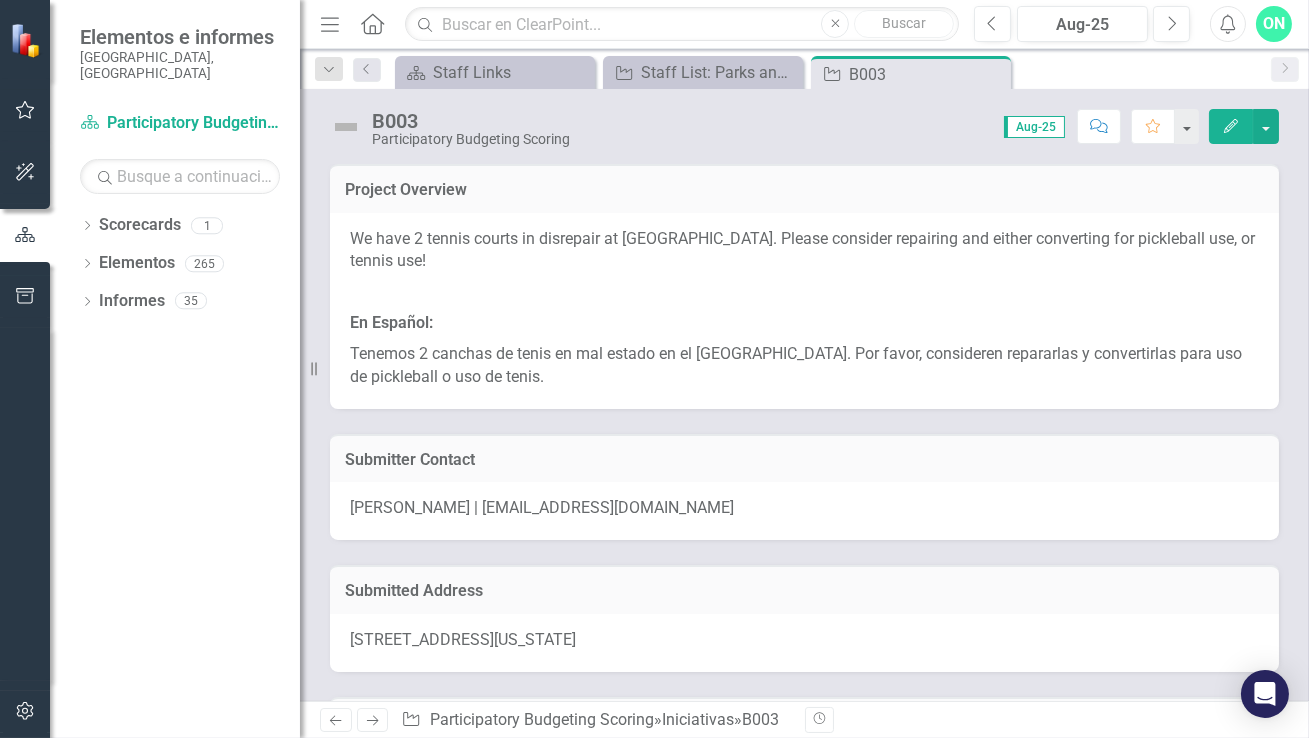 drag, startPoint x: 352, startPoint y: 639, endPoint x: 439, endPoint y: 631, distance: 87.36704 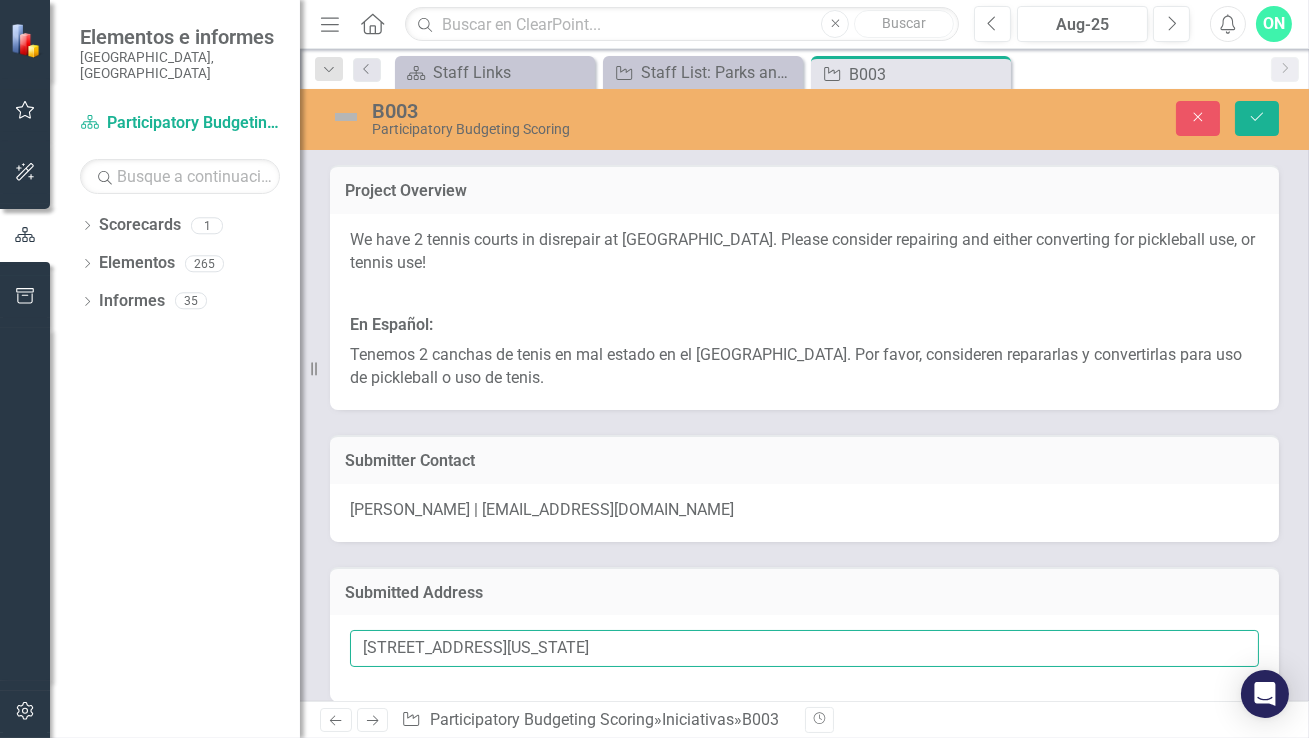 click on "[STREET_ADDRESS][US_STATE]" at bounding box center (804, 648) 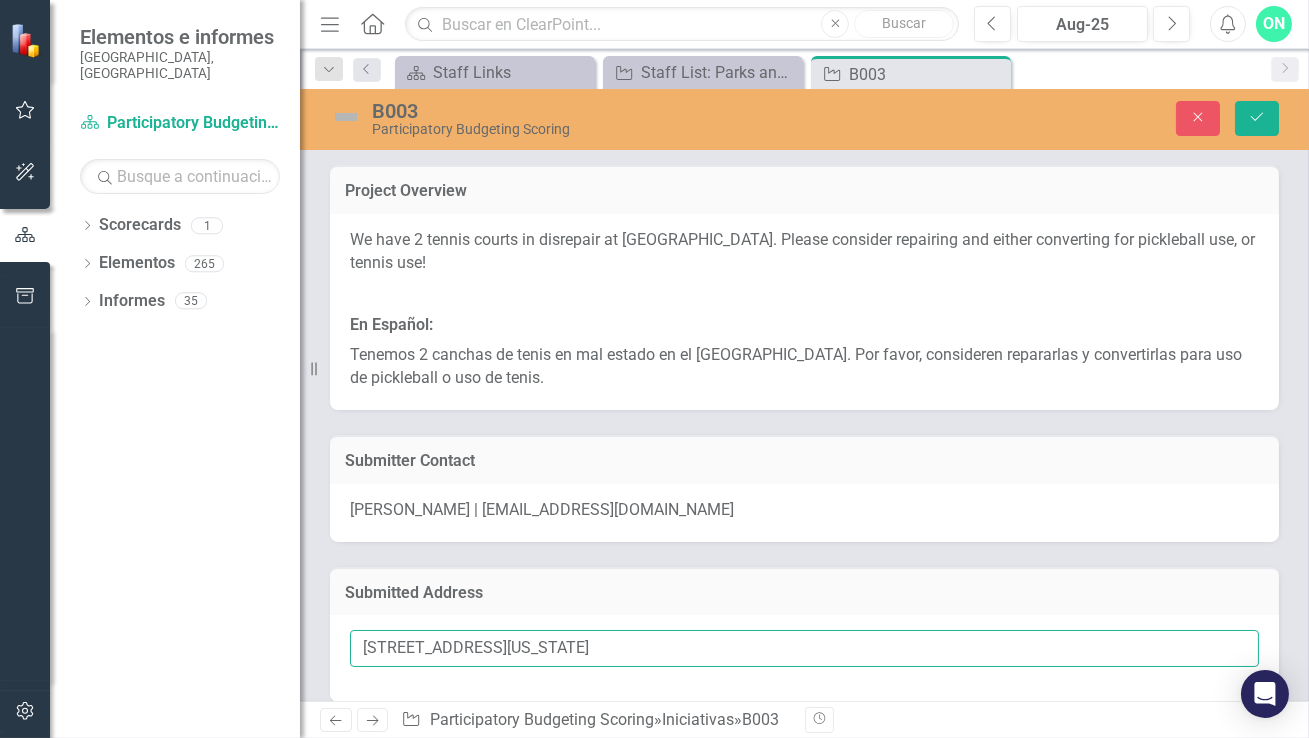 click on "[STREET_ADDRESS][US_STATE]" at bounding box center (804, 648) 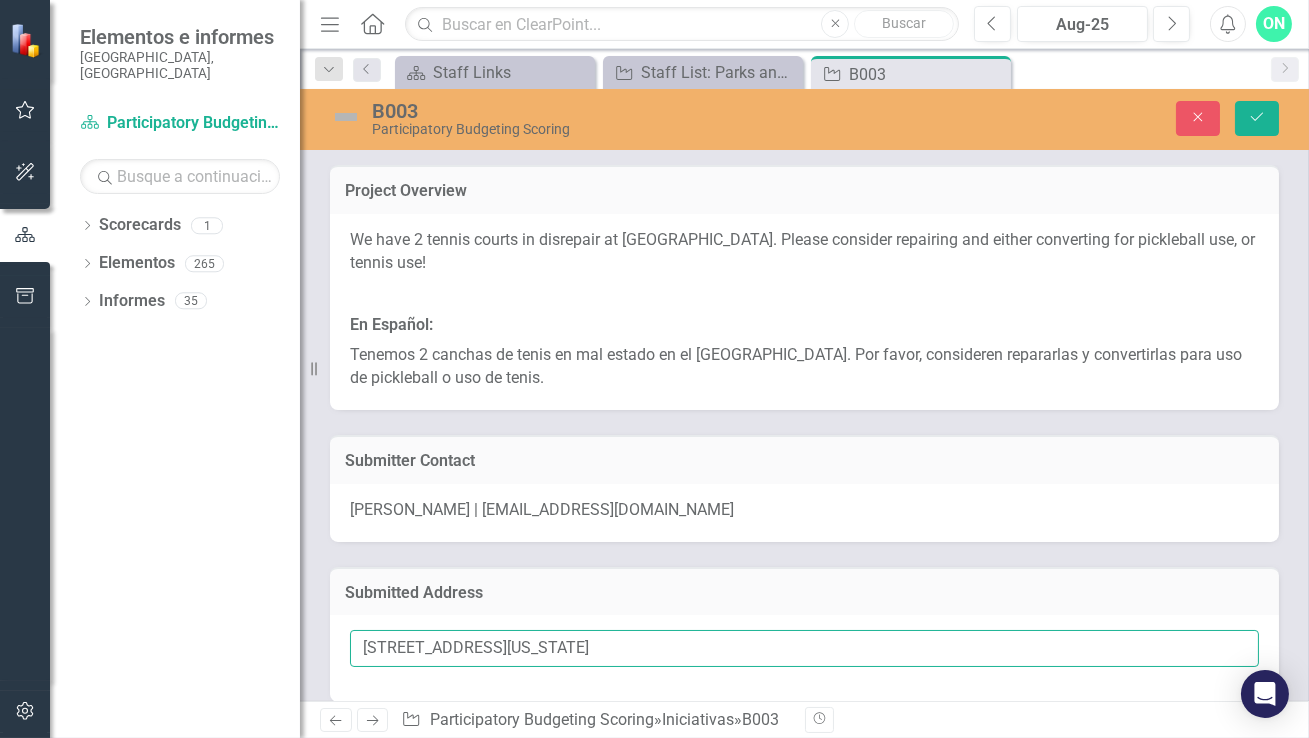 drag, startPoint x: 811, startPoint y: 642, endPoint x: 346, endPoint y: 667, distance: 465.67157 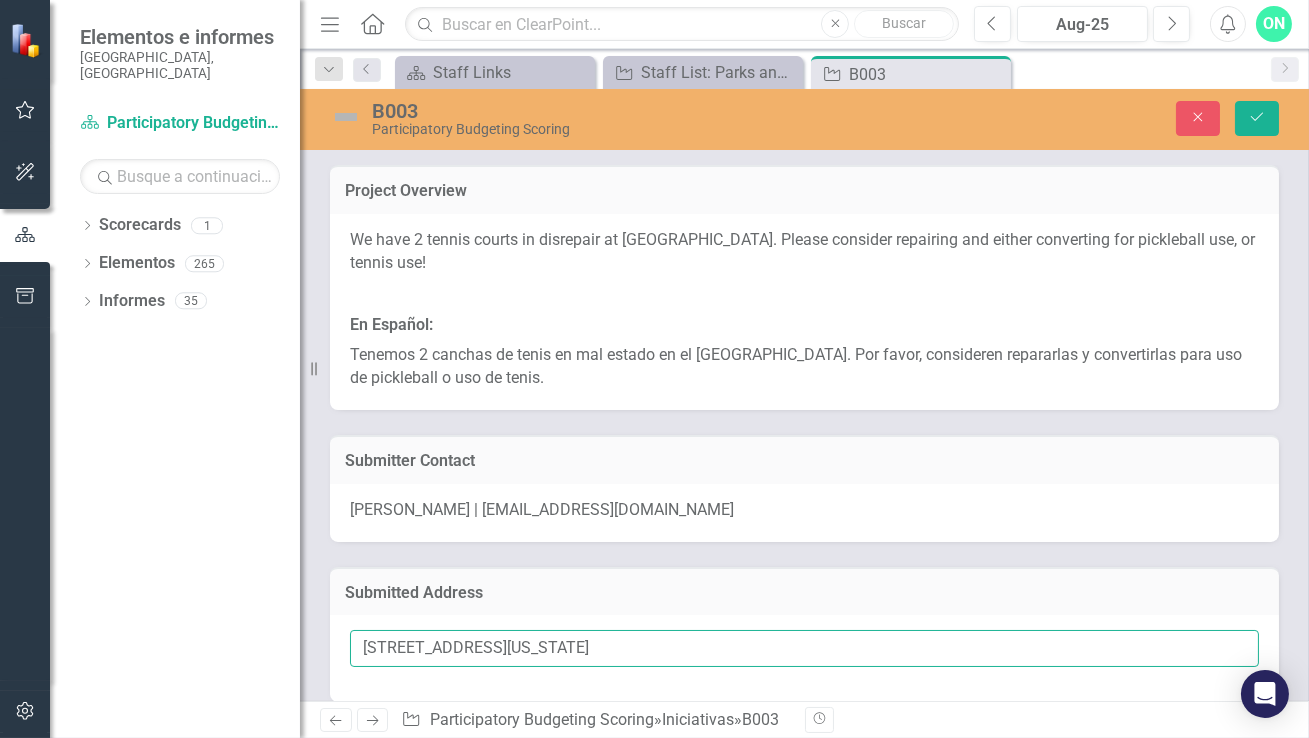 click on "[STREET_ADDRESS][US_STATE]" at bounding box center [804, 658] 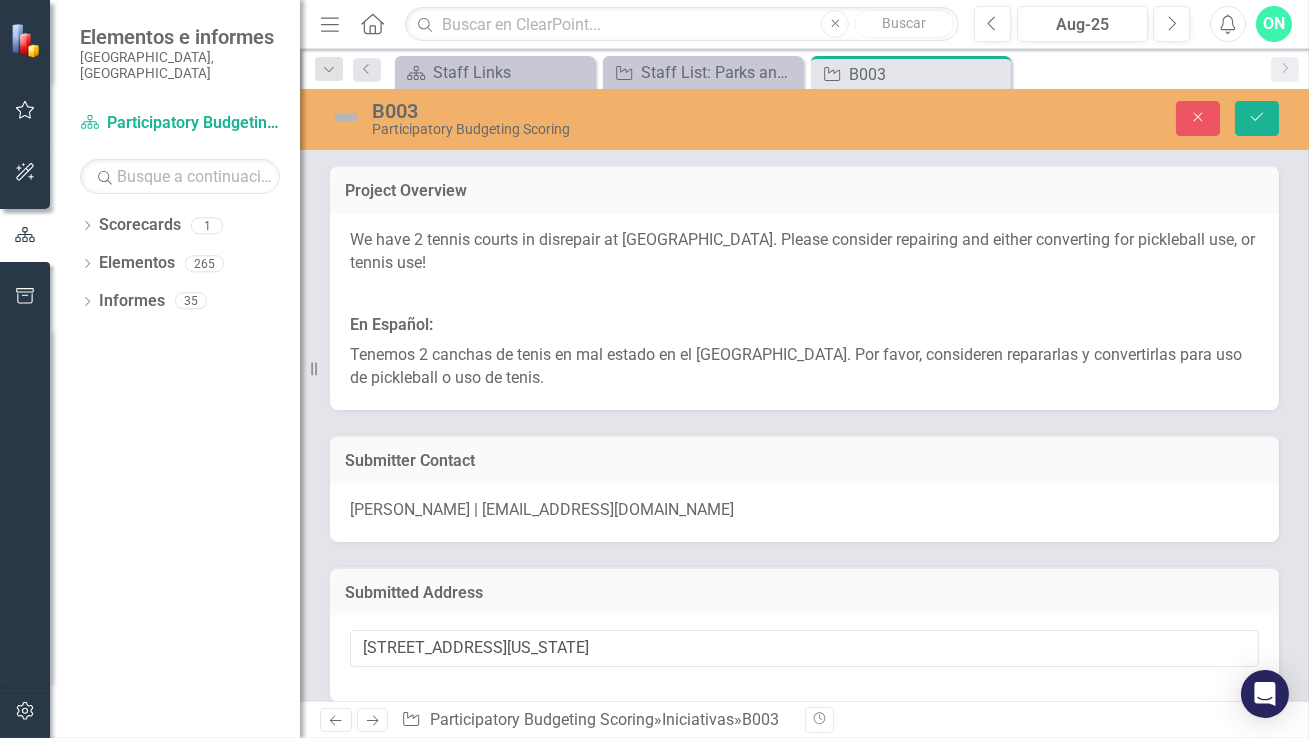 click on "[STREET_ADDRESS][US_STATE]" at bounding box center (804, 658) 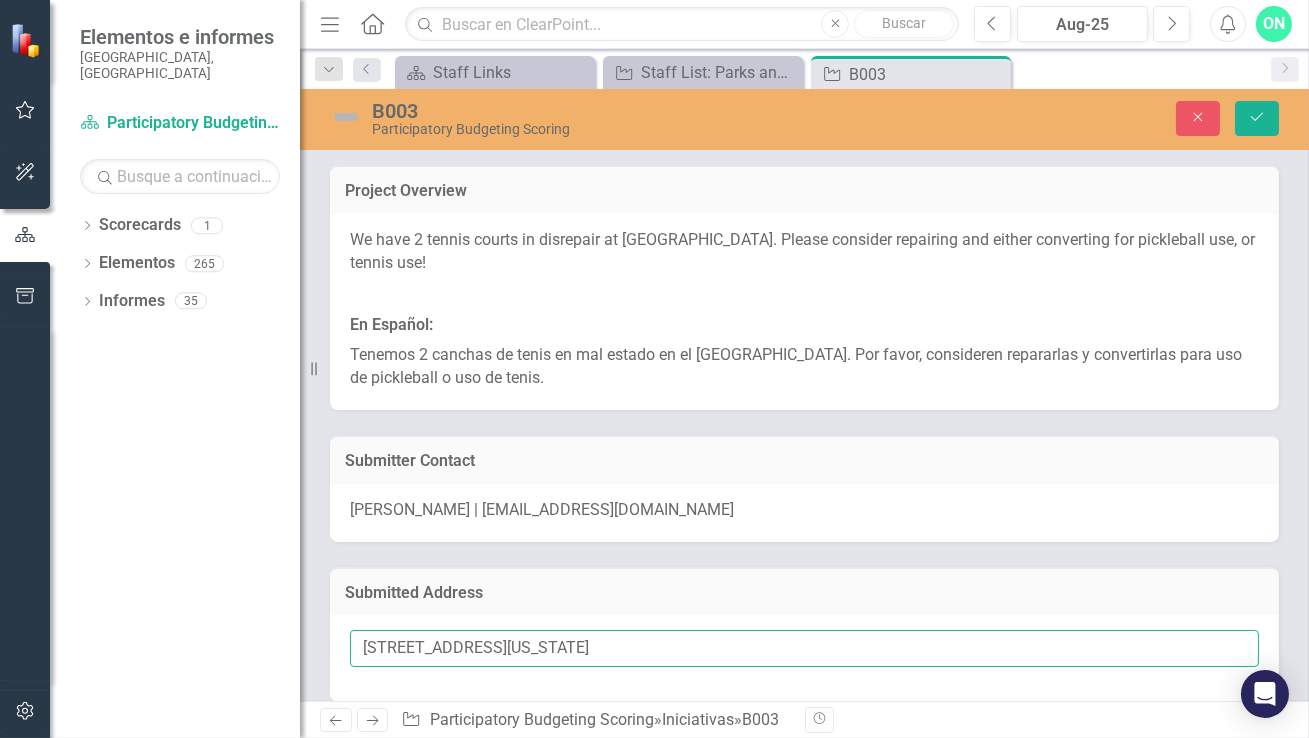 click on "[STREET_ADDRESS][US_STATE]" at bounding box center (804, 648) 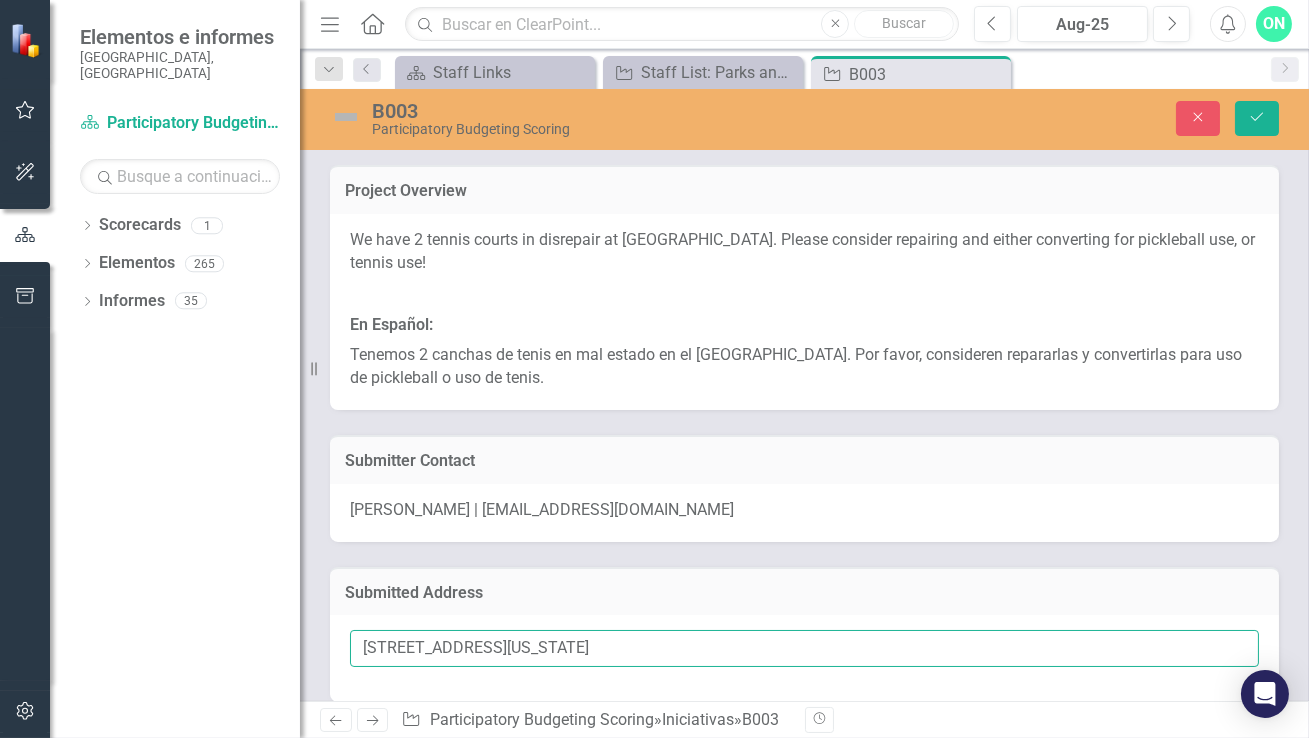 drag, startPoint x: 364, startPoint y: 650, endPoint x: 818, endPoint y: 633, distance: 454.31818 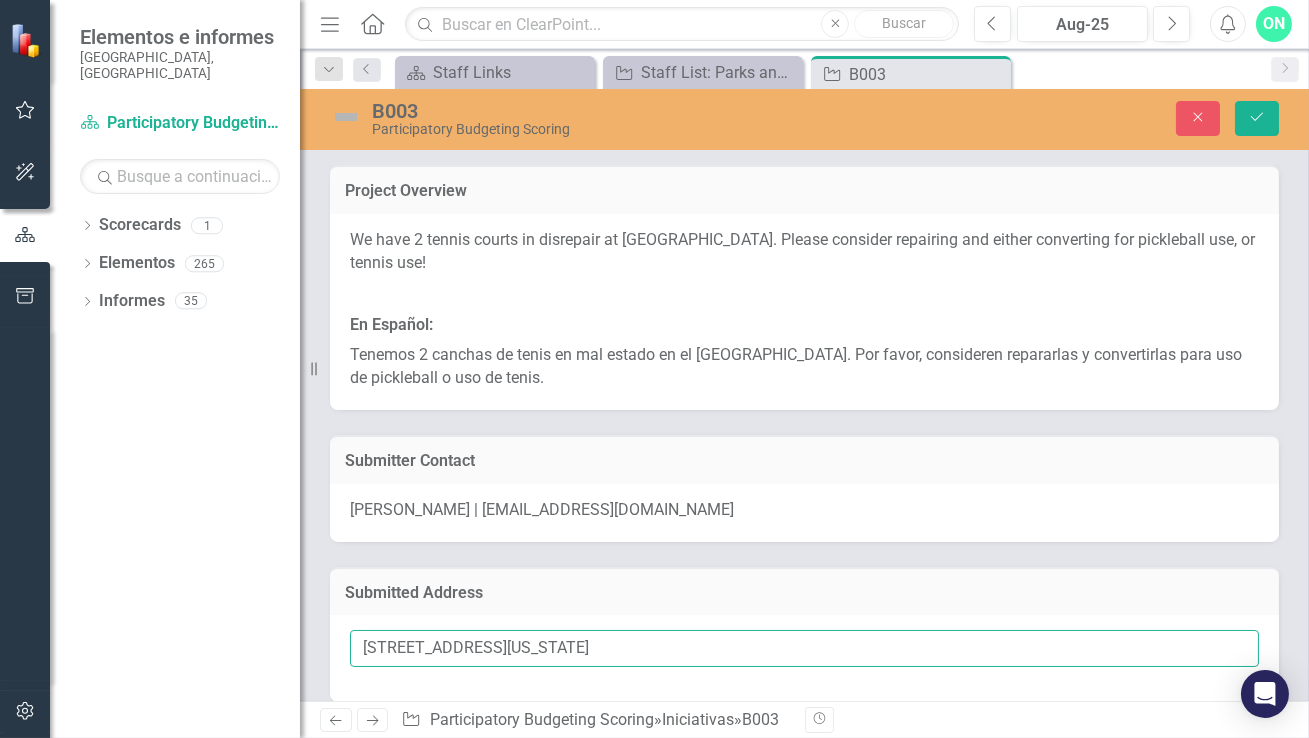 click on "[STREET_ADDRESS][US_STATE]" at bounding box center (804, 648) 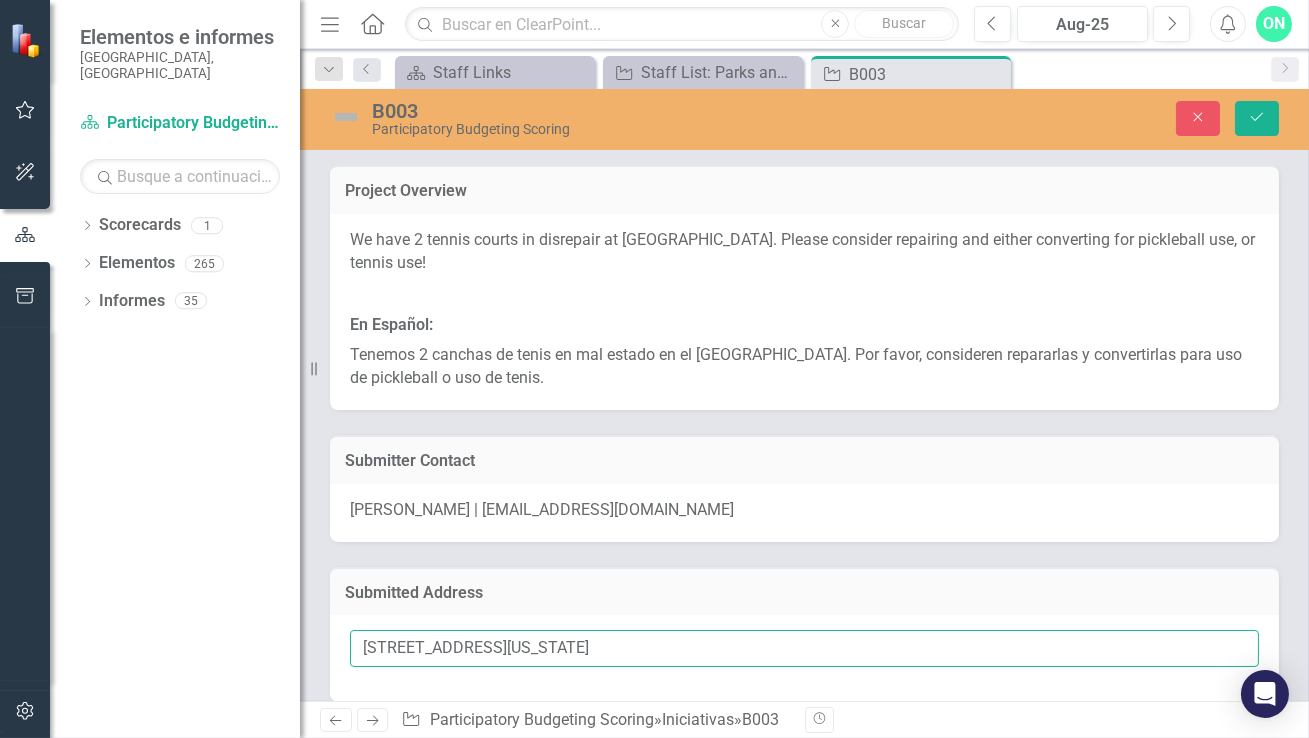 drag, startPoint x: 801, startPoint y: 647, endPoint x: 359, endPoint y: 650, distance: 442.0102 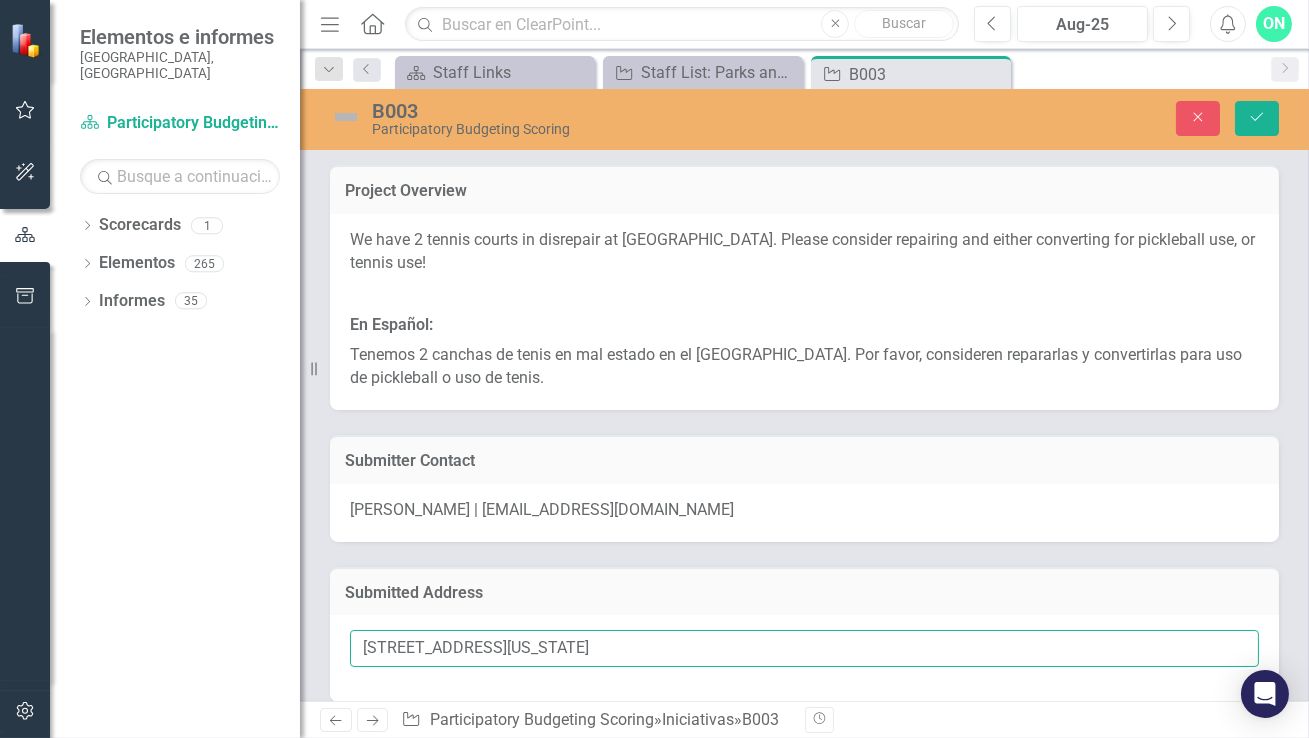 click on "[STREET_ADDRESS][US_STATE]" at bounding box center (804, 648) 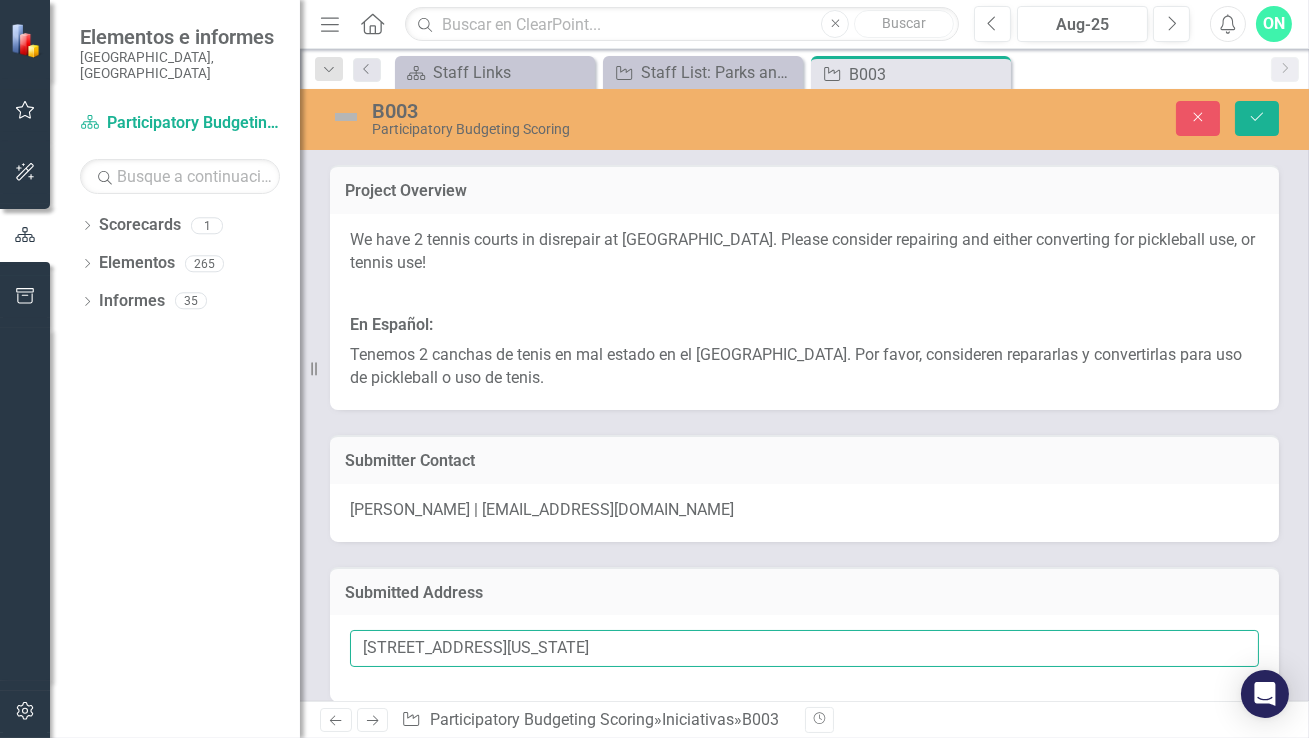 click on "[STREET_ADDRESS][US_STATE]" at bounding box center (804, 648) 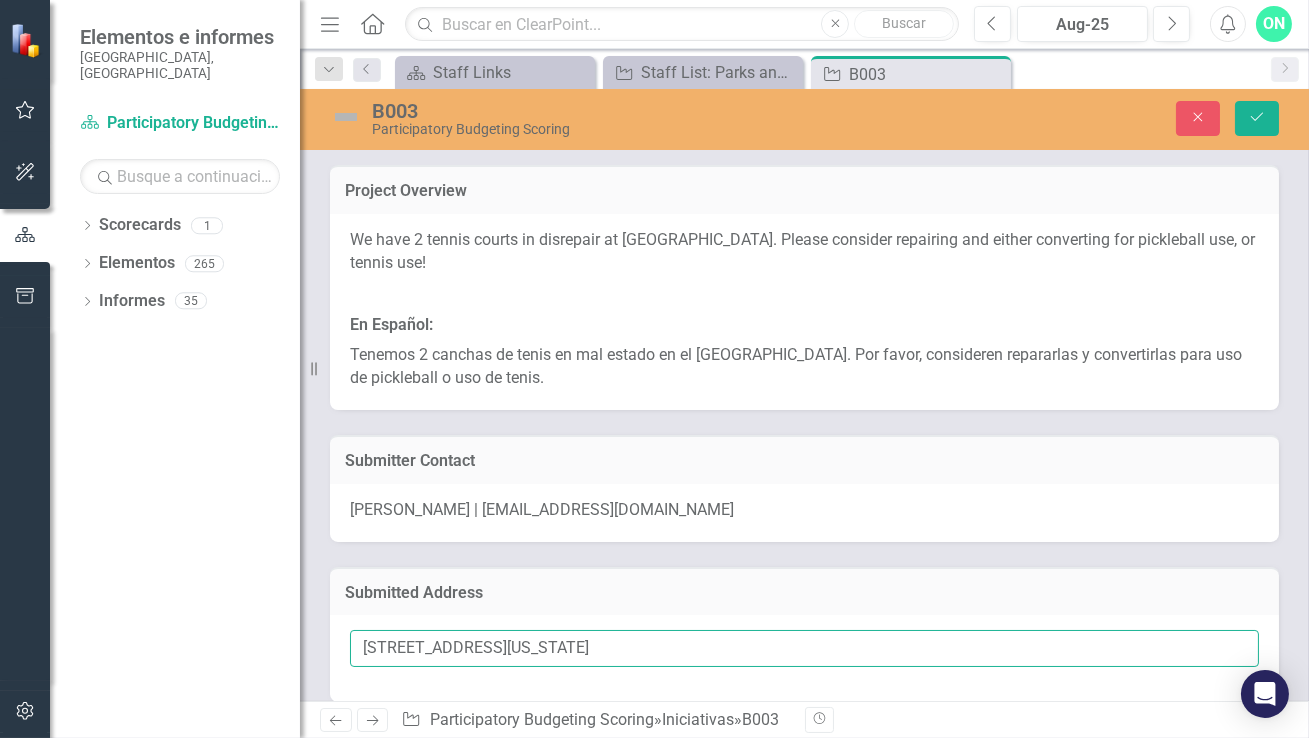 click on "[STREET_ADDRESS][US_STATE]" at bounding box center [804, 648] 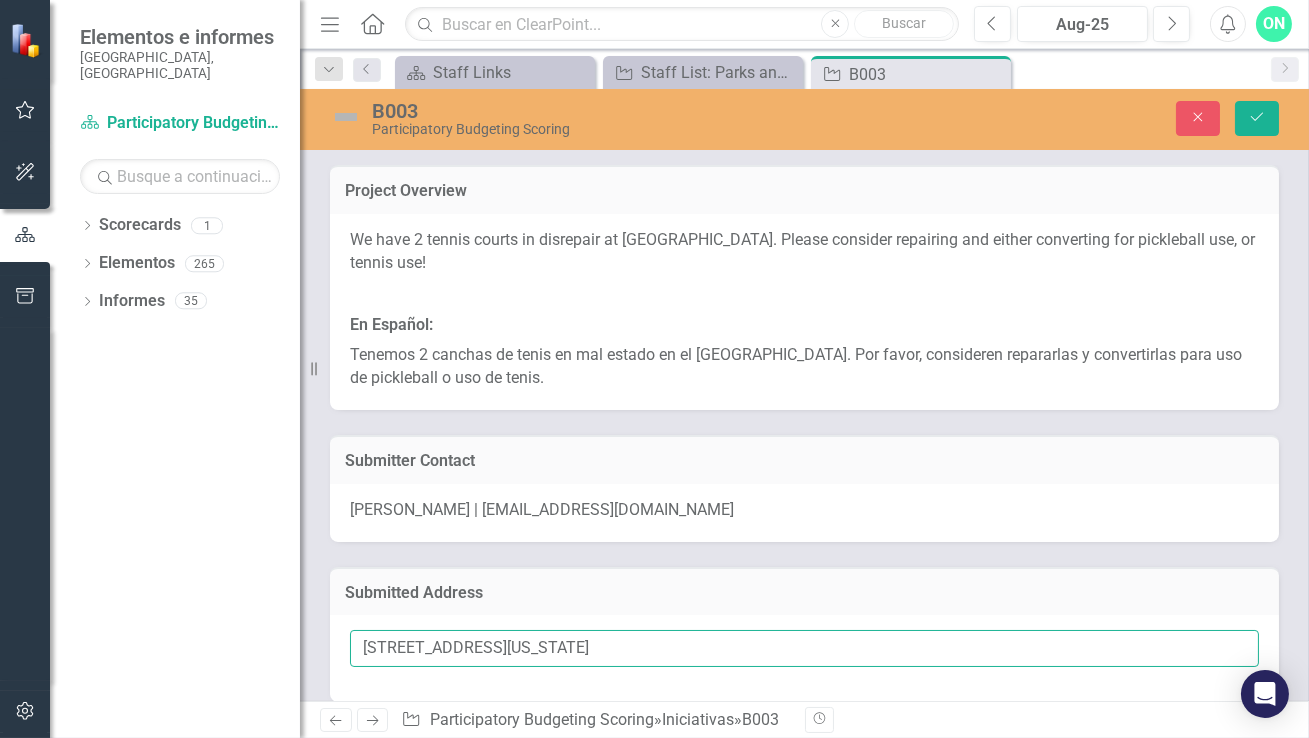 drag, startPoint x: 835, startPoint y: 651, endPoint x: 311, endPoint y: 625, distance: 524.64465 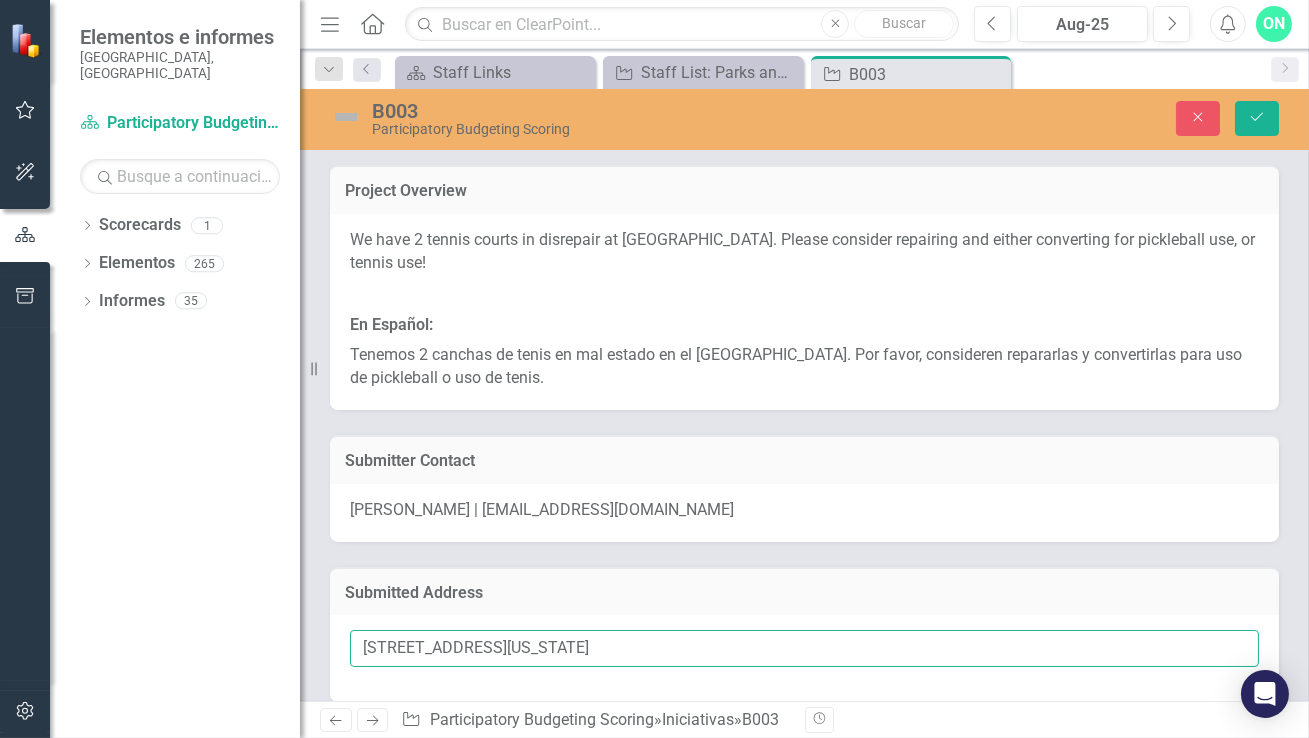 click on "Elementos e informes City of [GEOGRAPHIC_DATA], [GEOGRAPHIC_DATA] Scorecard Participatory Budgeting Scoring Búsqueda Desplegable Scorecards 1 Participatory Budgeting Scoring Desplegable Elementos 265 Desplegable Objetivo Objetivos 7 Arts and Culture Transportation Parks and Recreation (Spanish) Parks and Recreation Public Works Sustainability Other Desplegable Indicador Indicadores 0 Desplegable Iniciativa Iniciativas 258   A001   A002   A003   A004, A016   A005   A006   A007   A008   A009   A010   A011   A012   A013, A003   A014   A015, A018   A016   A017   A018   A019, A022   A020, A021   A021   A022   C001, C035   C002   C003   C004   C005   C006   C007   C008   C009   C010   C011   C012   C013   C014   C015   C016   C017   C018   C019   C020, C022   C021   C022   C023   C024   C025   C026   C027   C028   C029   C030   C031   C032   C033   C034   C035   C036   C037   C038   C039   D001, D025   F001, F002   F002   F003, F006   F004   F005   F006   D002, D003   D003   D004   D005   D006   D007   D008   D009   D010   D011   D012" at bounding box center [654, 369] 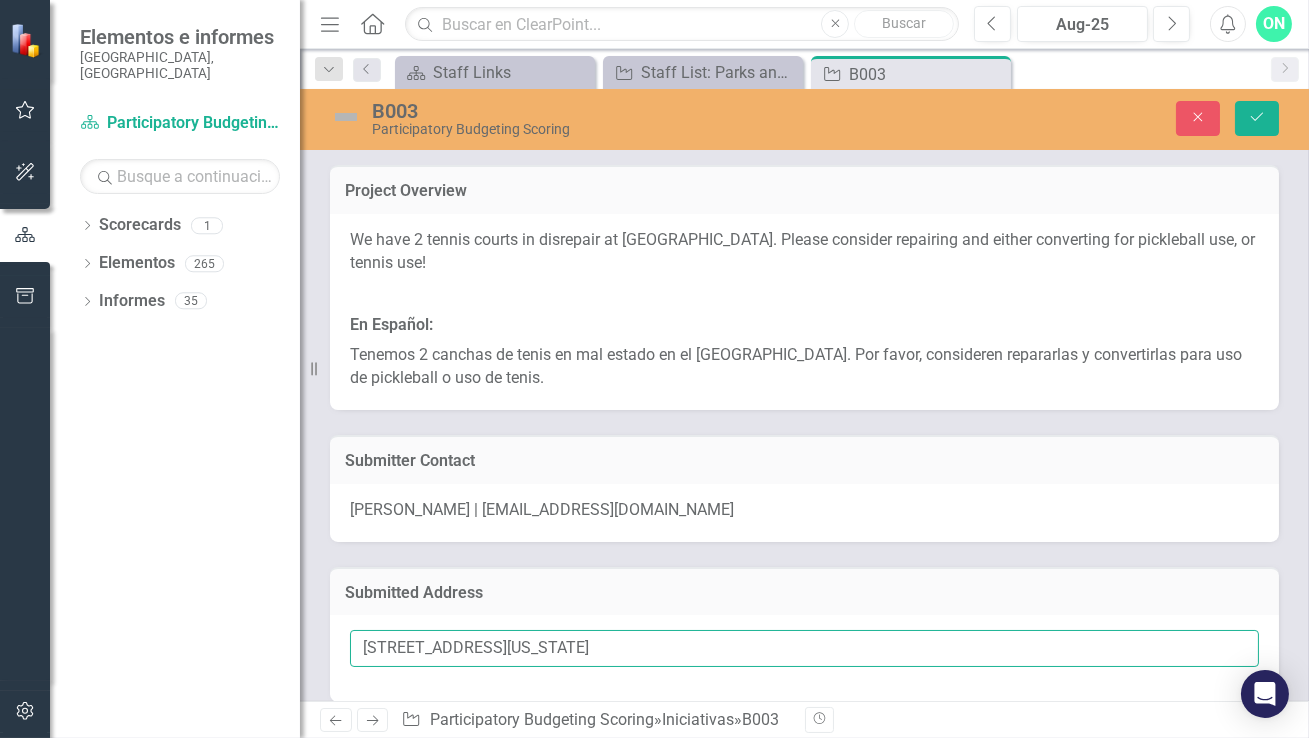 click on "[STREET_ADDRESS][US_STATE]" at bounding box center (804, 648) 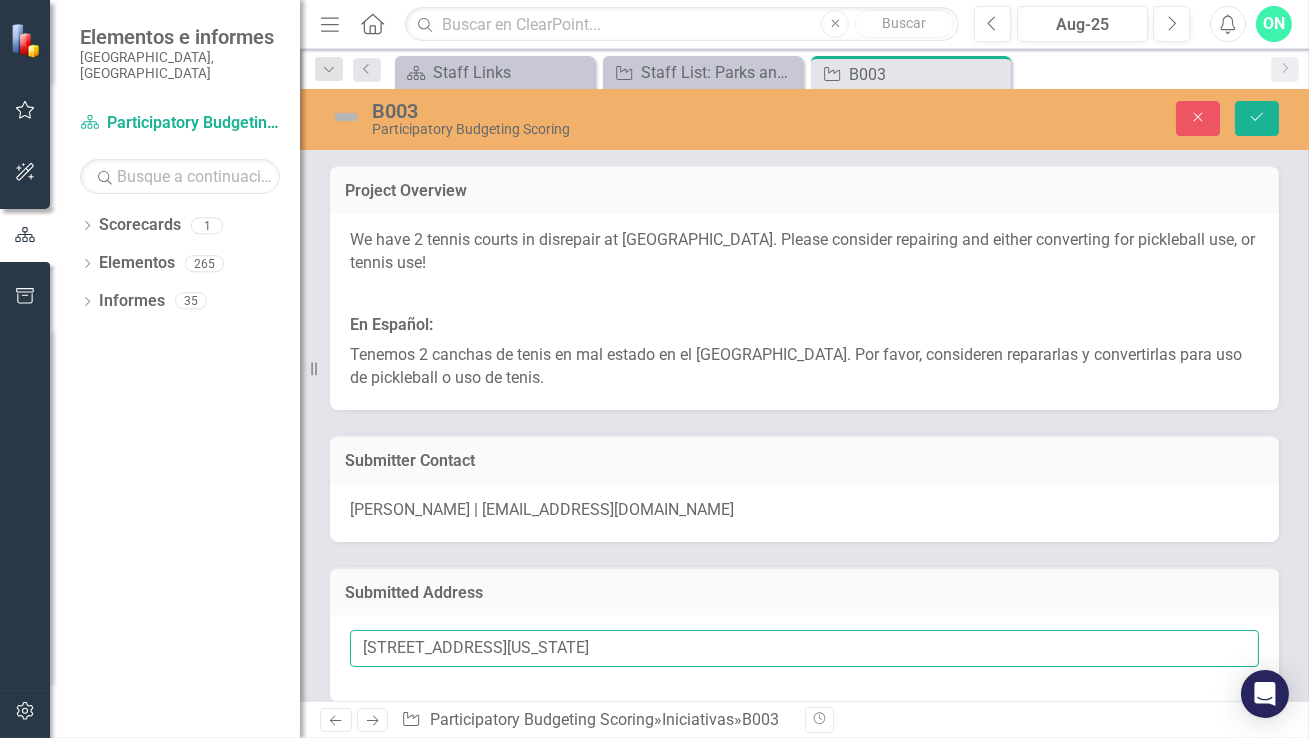 click on "[STREET_ADDRESS][US_STATE]" at bounding box center [804, 658] 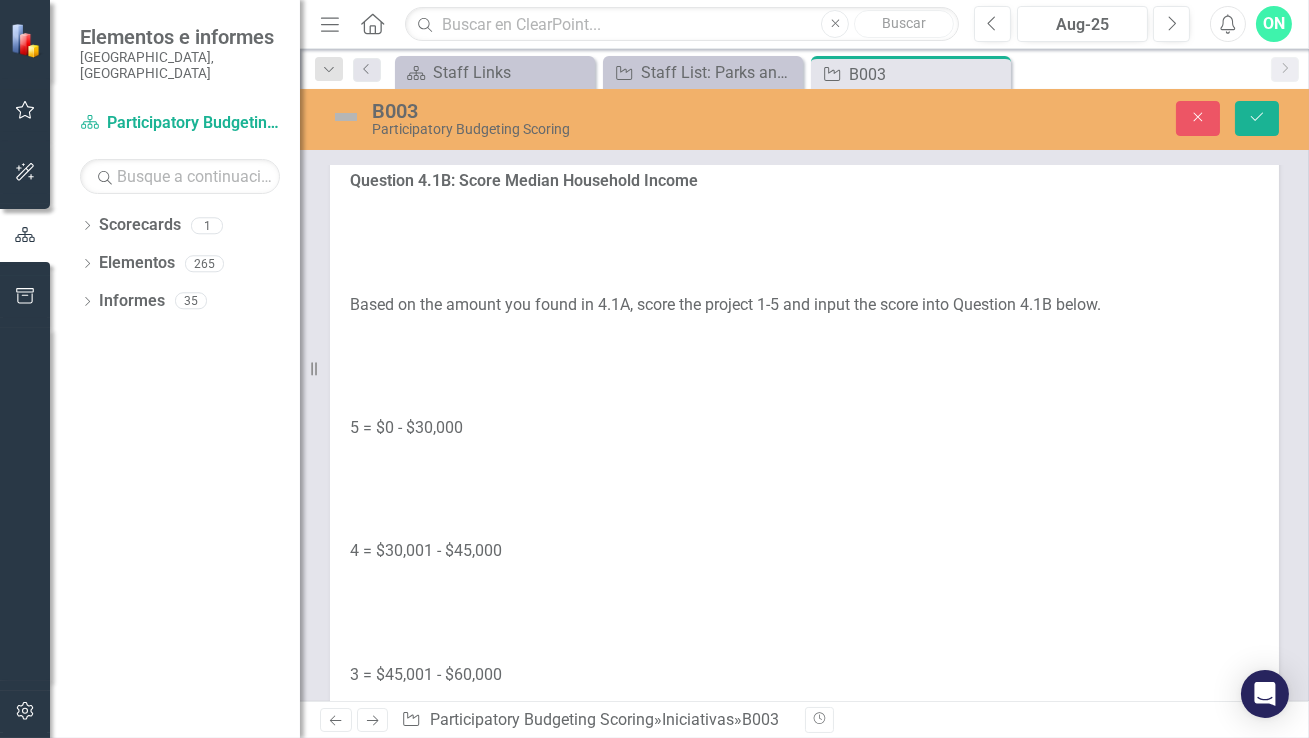 scroll, scrollTop: 1994, scrollLeft: 0, axis: vertical 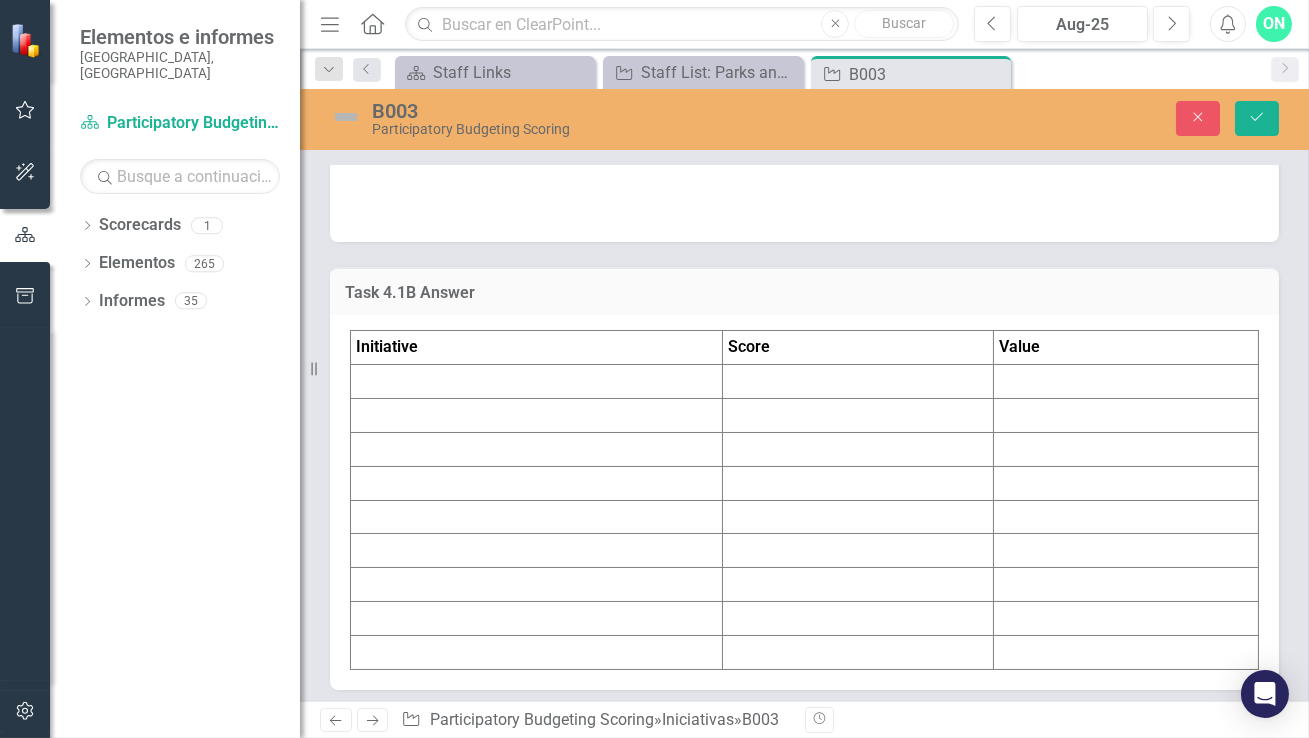 click on "1 = $75,001 and more" at bounding box center [804, 87] 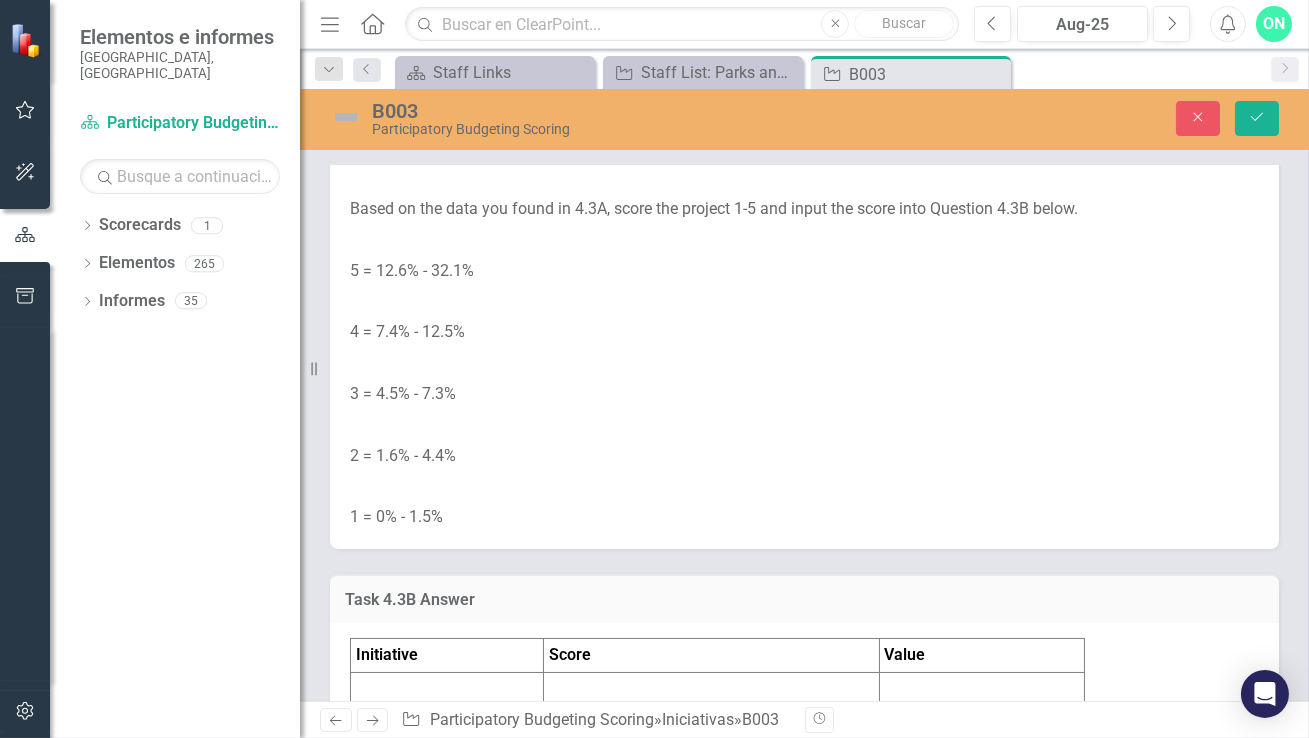 click at bounding box center (804, 487) 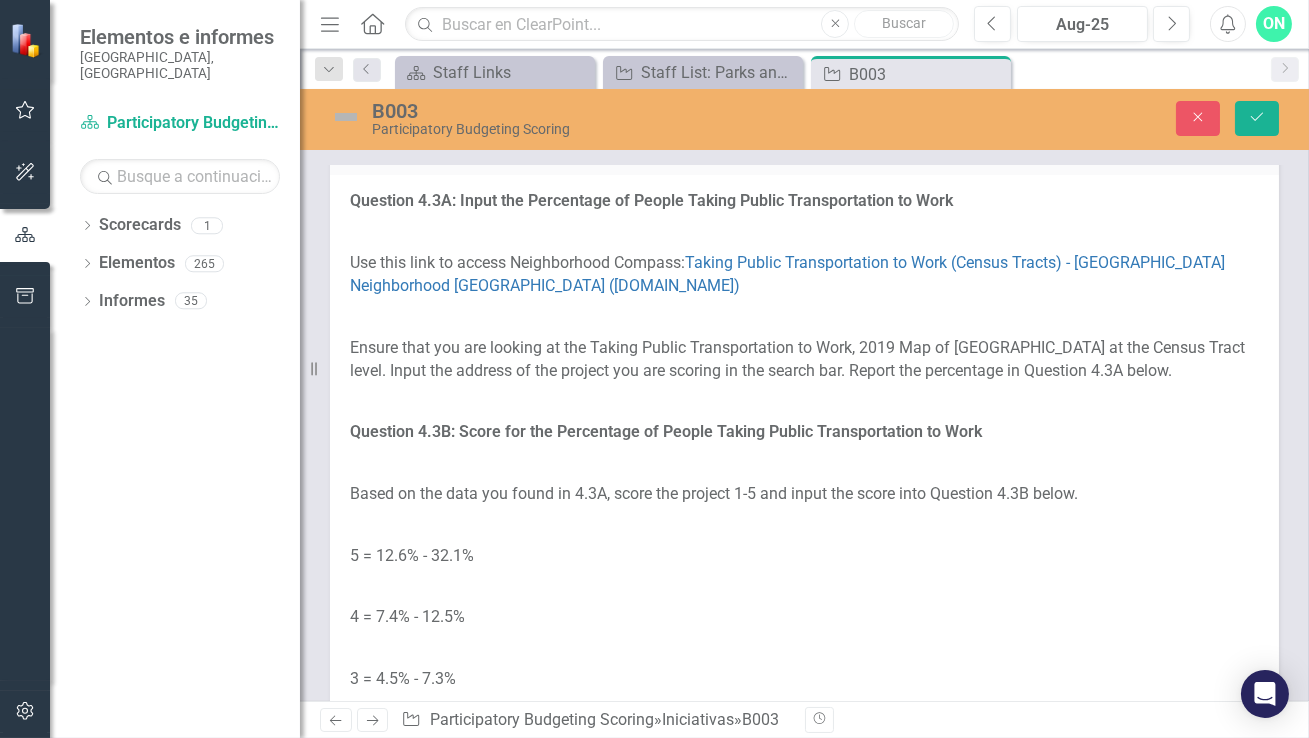 scroll, scrollTop: 0, scrollLeft: 0, axis: both 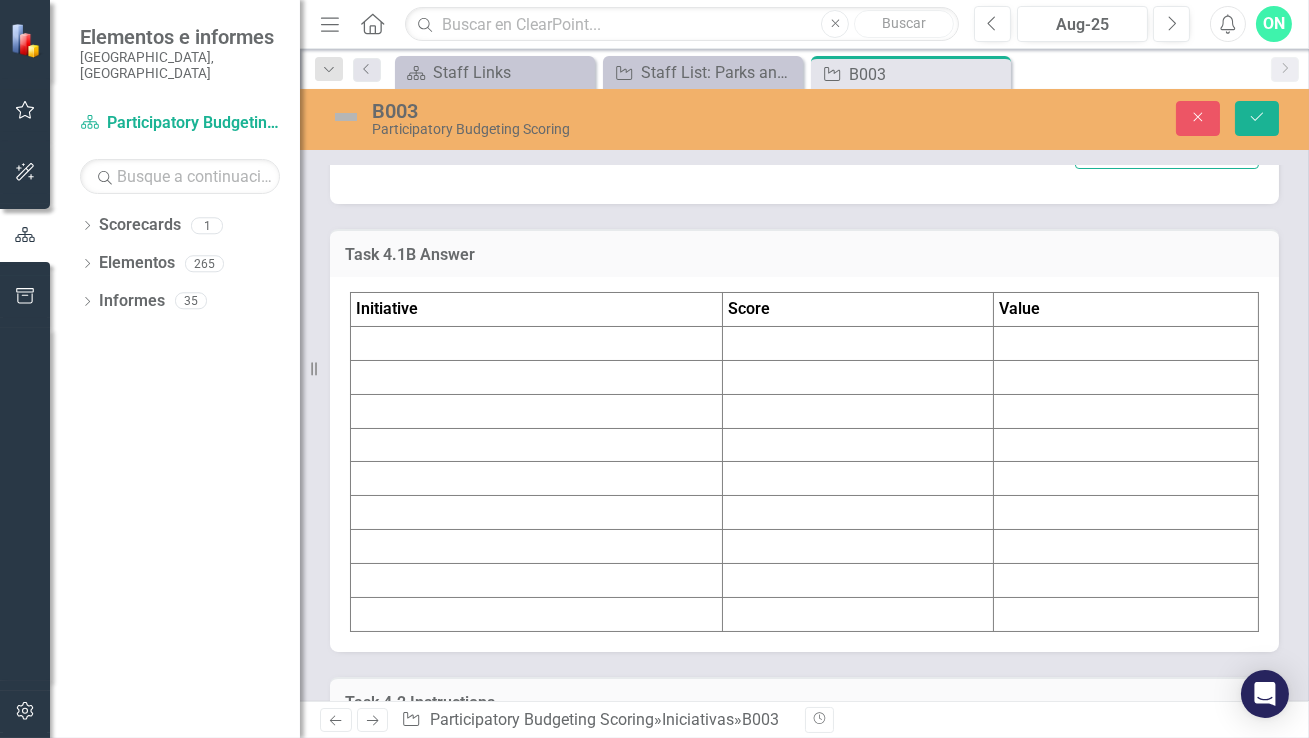 click at bounding box center [537, 344] 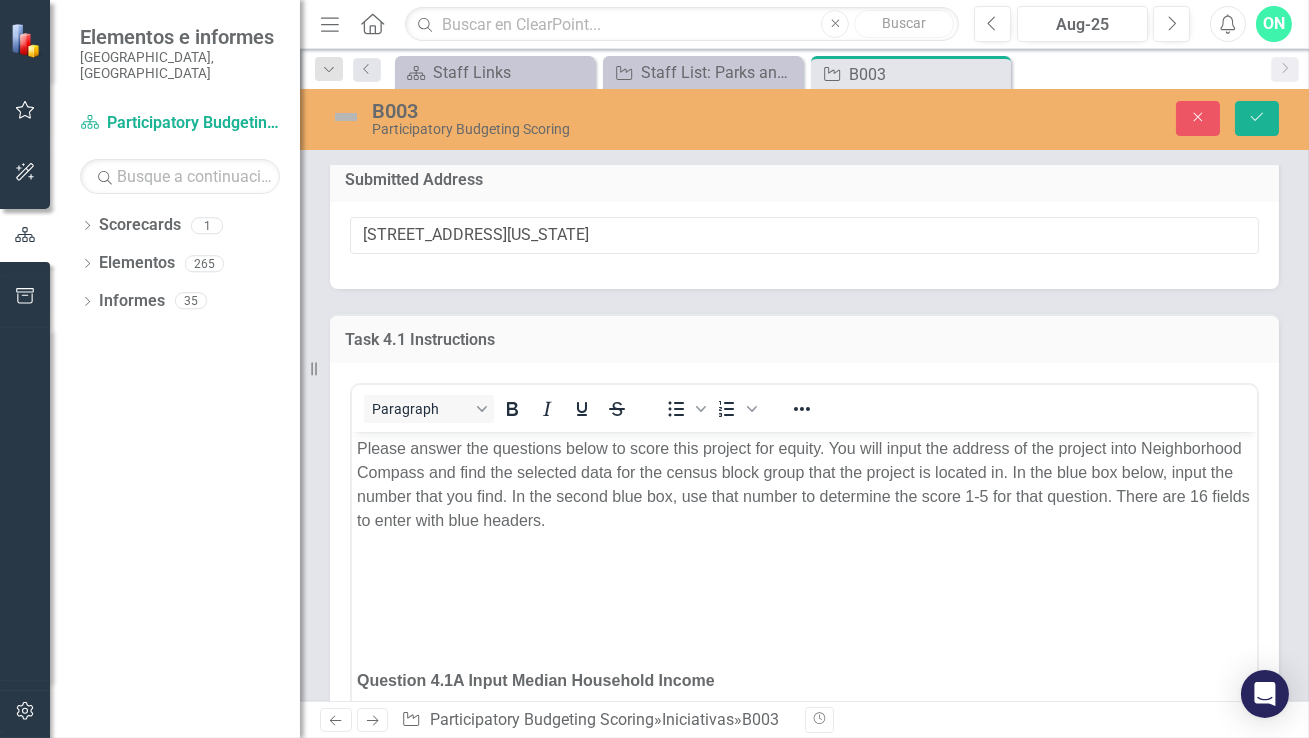 scroll, scrollTop: 400, scrollLeft: 0, axis: vertical 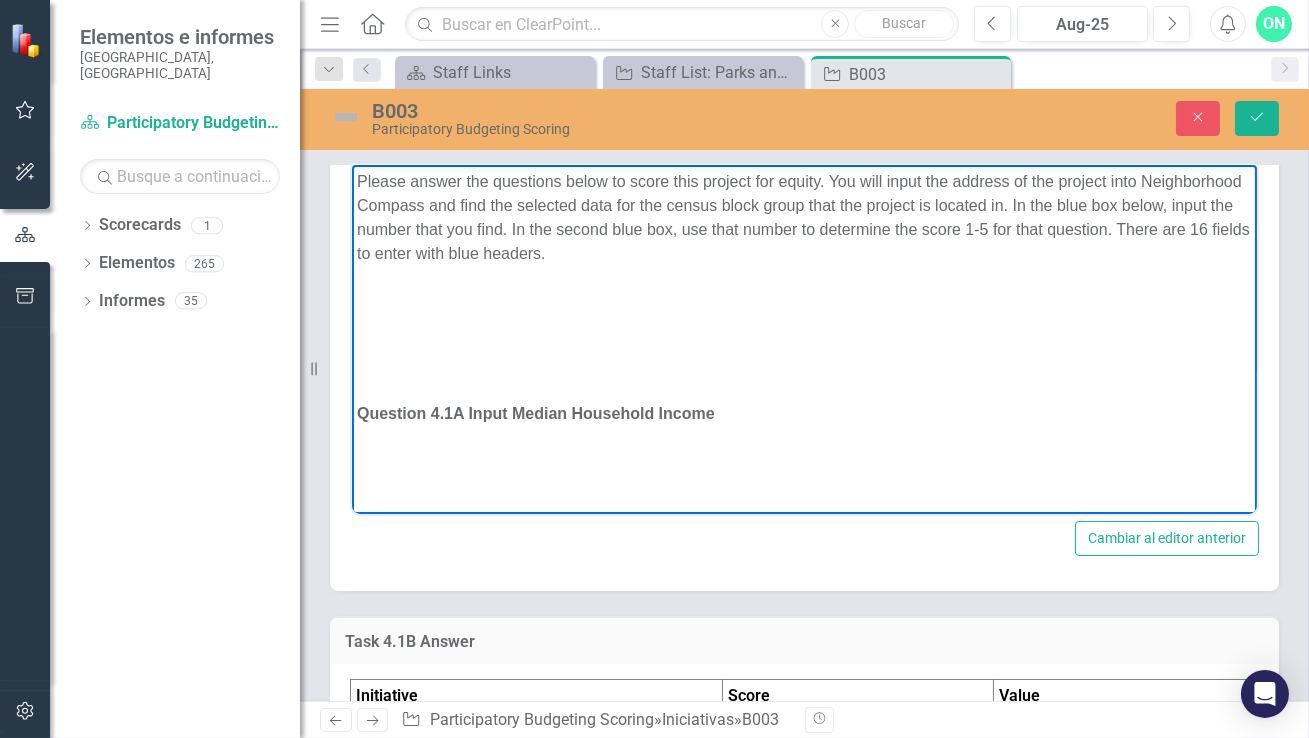 click on "Please answer the questions below to score this project for equity. You will input the address of the project into Neighborhood Compass and find the selected data for the census block group that the project is located in. In the blue box below, input the number that you find. In the second blue box, use that number to determine the score 1-5 for that question. There are 16 fields to enter with blue headers. Question 4.1A Input Median Household Income Use this link to access Neighborhood Compass:  Median Household Income (Census Blockgroups) - [GEOGRAPHIC_DATA] Neighborhood Compass ([DOMAIN_NAME]) Ensure that you are looking at the 2019 Median Household Income Map of [GEOGRAPHIC_DATA] (pictured below). Input the address of the project you are scoring in the search bar on the bottom right of the map in order to find the median household income of the blockgroup where the project is located. It will be the number under "Selected". Report the Median Household Income in Question 4.1A below. Question 4.1B: Score Median Household Income" at bounding box center [803, 1575] 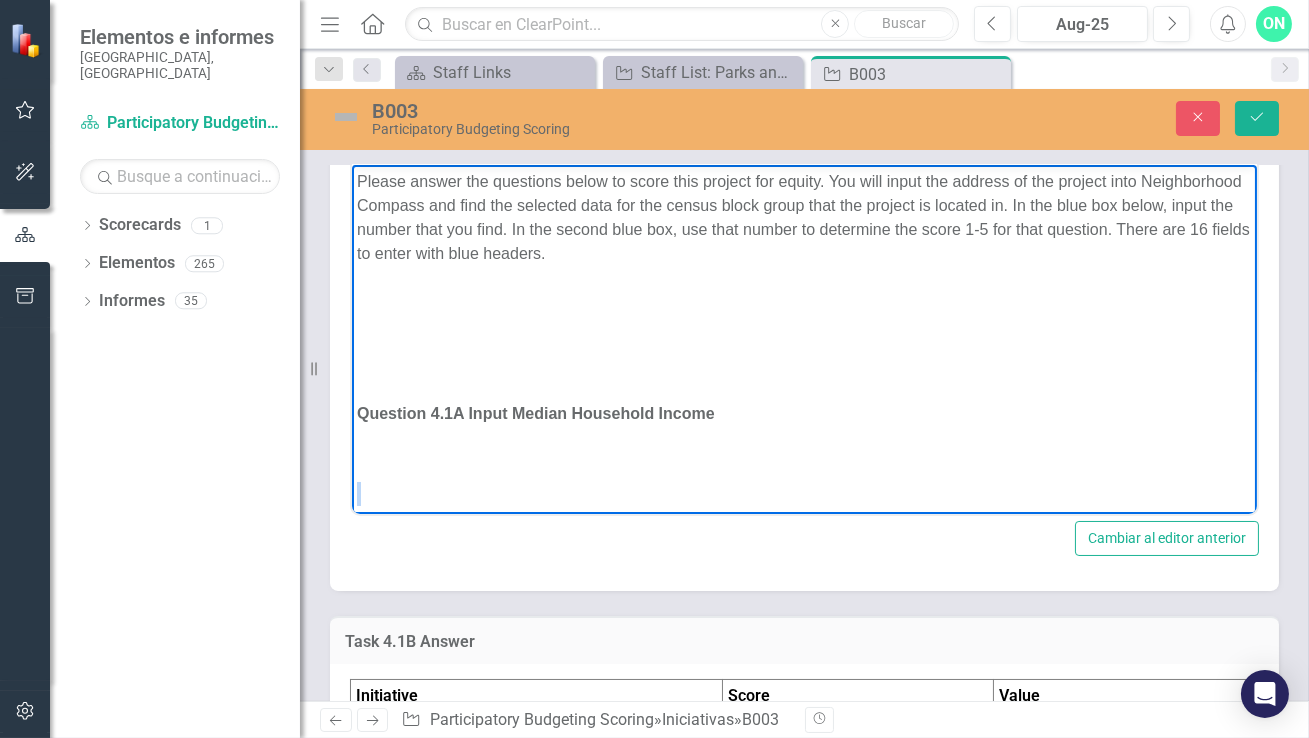 click on "Please answer the questions below to score this project for equity. You will input the address of the project into Neighborhood Compass and find the selected data for the census block group that the project is located in. In the blue box below, input the number that you find. In the second blue box, use that number to determine the score 1-5 for that question. There are 16 fields to enter with blue headers. Question 4.1A Input Median Household Income Use this link to access Neighborhood Compass:  Median Household Income (Census Blockgroups) - [GEOGRAPHIC_DATA] Neighborhood Compass ([DOMAIN_NAME]) Ensure that you are looking at the 2019 Median Household Income Map of [GEOGRAPHIC_DATA] (pictured below). Input the address of the project you are scoring in the search bar on the bottom right of the map in order to find the median household income of the blockgroup where the project is located. It will be the number under "Selected". Report the Median Household Income in Question 4.1A below. Question 4.1B: Score Median Household Income" at bounding box center (803, 1575) 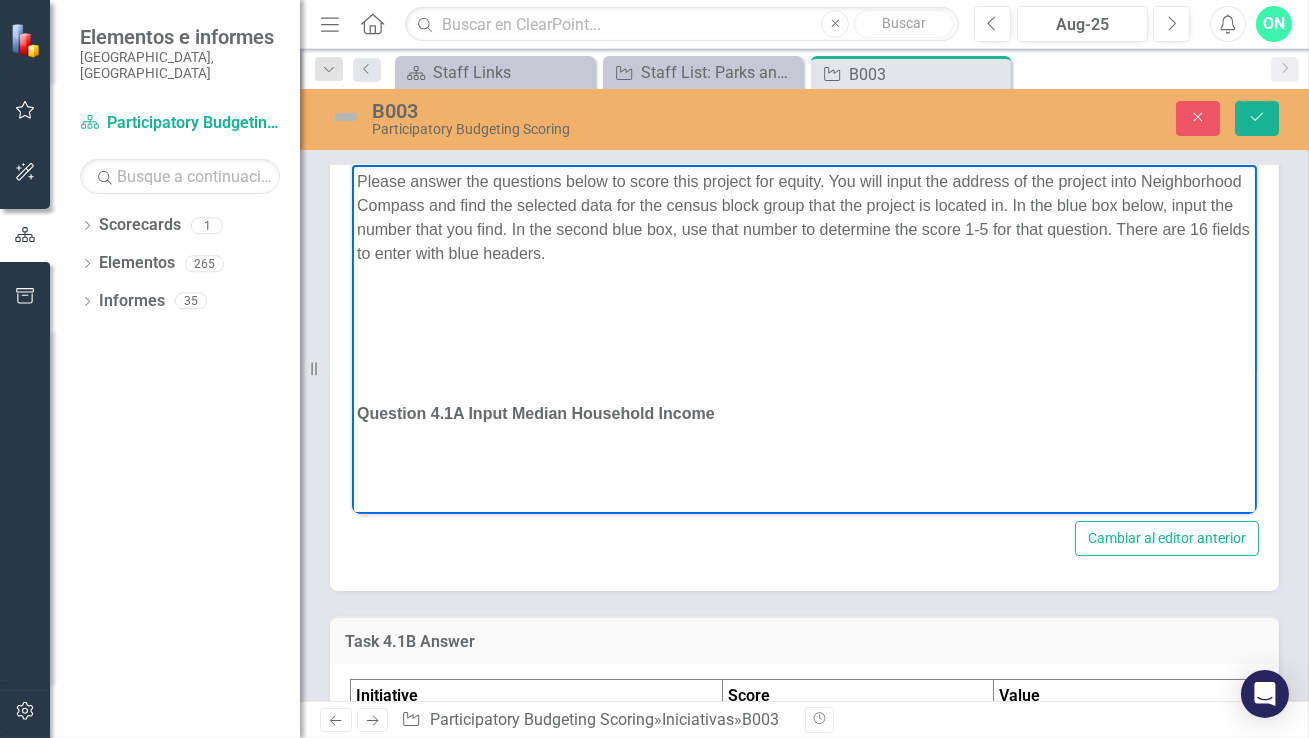 click on "Please answer the questions below to score this project for equity. You will input the address of the project into Neighborhood Compass and find the selected data for the census block group that the project is located in. In the blue box below, input the number that you find. In the second blue box, use that number to determine the score 1-5 for that question. There are 16 fields to enter with blue headers. Question 4.1A Input Median Household Income Use this link to access Neighborhood Compass:  Median Household Income (Census Blockgroups) - [GEOGRAPHIC_DATA] Neighborhood Compass ([DOMAIN_NAME]) Ensure that you are looking at the 2019 Median Household Income Map of [GEOGRAPHIC_DATA] (pictured below). Input the address of the project you are scoring in the search bar on the bottom right of the map in order to find the median household income of the blockgroup where the project is located. It will be the number under "Selected". Report the Median Household Income in Question 4.1A below. Question 4.1B: Score Median Household Income" at bounding box center [803, 1575] 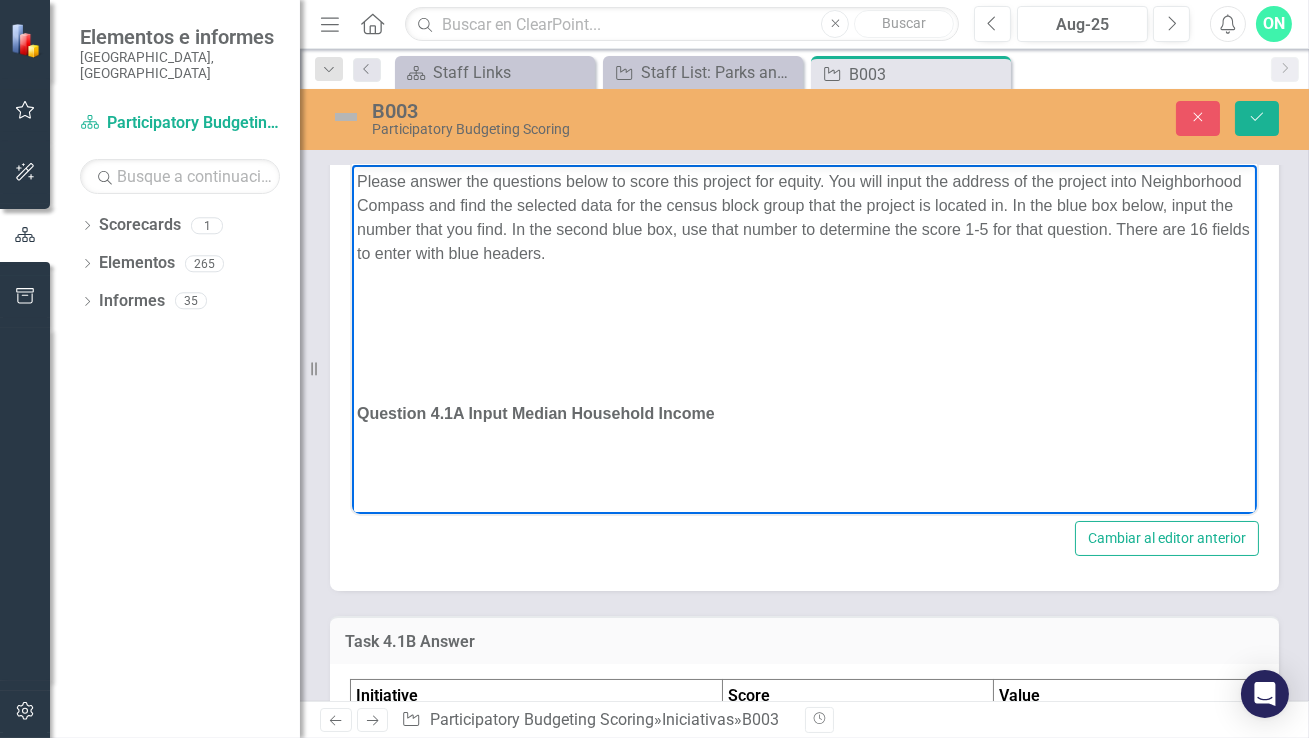 click on "Please answer the questions below to score this project for equity. You will input the address of the project into Neighborhood Compass and find the selected data for the census block group that the project is located in. In the blue box below, input the number that you find. In the second blue box, use that number to determine the score 1-5 for that question. There are 16 fields to enter with blue headers. Question 4.1A Input Median Household Income Use this link to access Neighborhood Compass:  Median Household Income (Census Blockgroups) - [GEOGRAPHIC_DATA] Neighborhood Compass ([DOMAIN_NAME]) Ensure that you are looking at the 2019 Median Household Income Map of [GEOGRAPHIC_DATA] (pictured below). Input the address of the project you are scoring in the search bar on the bottom right of the map in order to find the median household income of the blockgroup where the project is located. It will be the number under "Selected". Report the Median Household Income in Question 4.1A below. Question 4.1B: Score Median Household Income" at bounding box center (803, 1575) 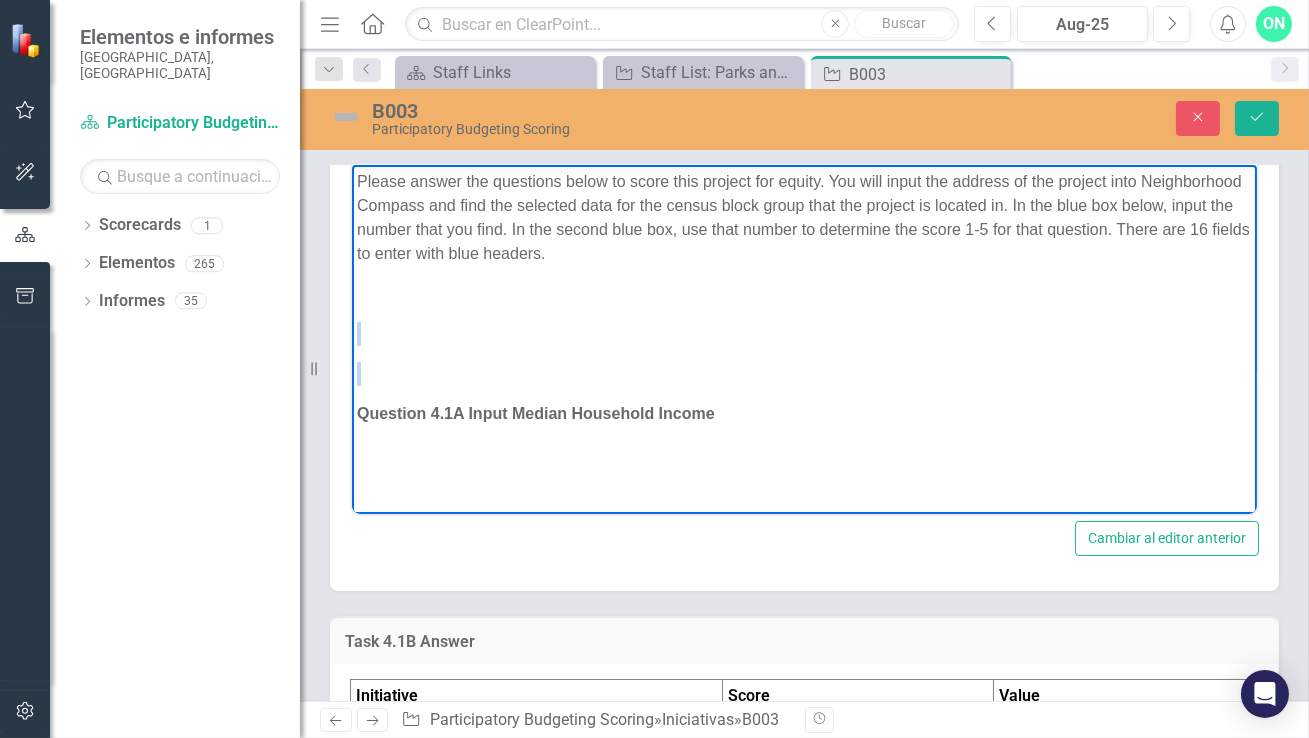 click on "Please answer the questions below to score this project for equity. You will input the address of the project into Neighborhood Compass and find the selected data for the census block group that the project is located in. In the blue box below, input the number that you find. In the second blue box, use that number to determine the score 1-5 for that question. There are 16 fields to enter with blue headers. Question 4.1A Input Median Household Income Use this link to access Neighborhood Compass:  Median Household Income (Census Blockgroups) - [GEOGRAPHIC_DATA] Neighborhood Compass ([DOMAIN_NAME]) Ensure that you are looking at the 2019 Median Household Income Map of [GEOGRAPHIC_DATA] (pictured below). Input the address of the project you are scoring in the search bar on the bottom right of the map in order to find the median household income of the blockgroup where the project is located. It will be the number under "Selected". Report the Median Household Income in Question 4.1A below. Question 4.1B: Score Median Household Income" at bounding box center (803, 1575) 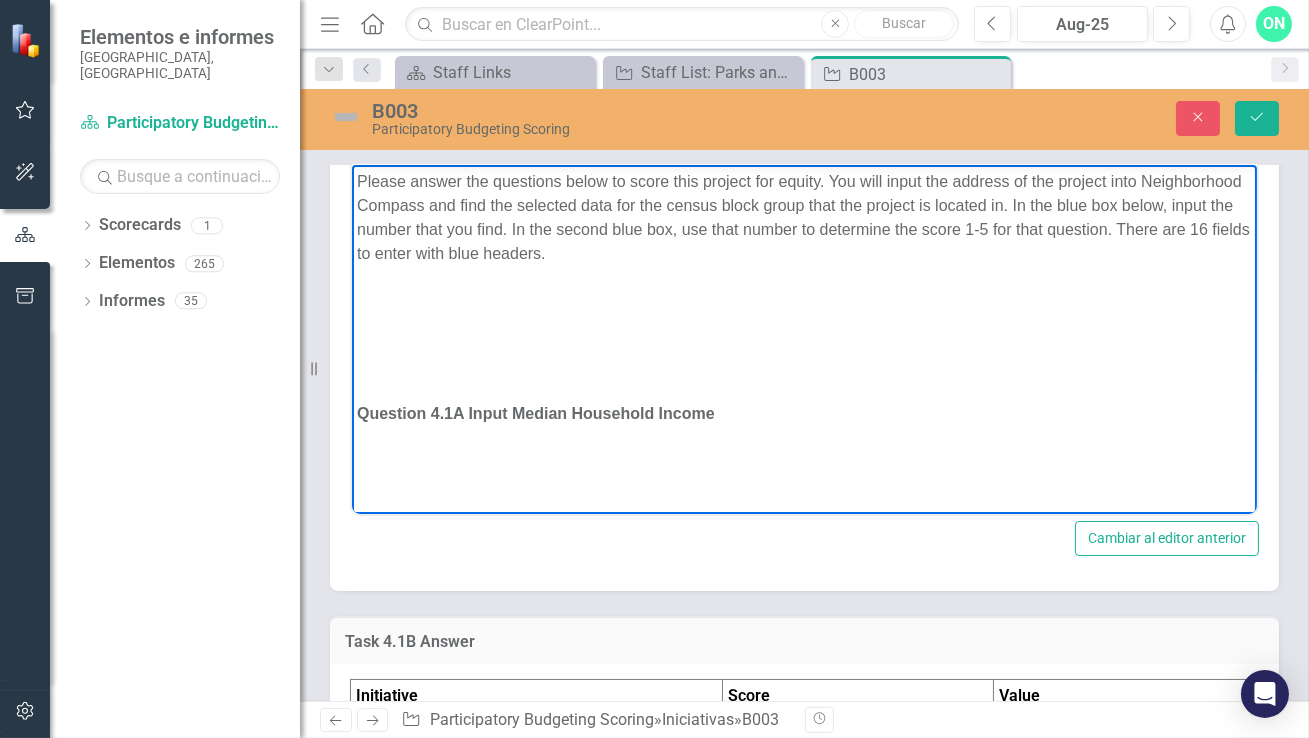 click on "Please answer the questions below to score this project for equity. You will input the address of the project into Neighborhood Compass and find the selected data for the census block group that the project is located in. In the blue box below, input the number that you find. In the second blue box, use that number to determine the score 1-5 for that question. There are 16 fields to enter with blue headers. Question 4.1A Input Median Household Income Use this link to access Neighborhood Compass:  Median Household Income (Census Blockgroups) - [GEOGRAPHIC_DATA] Neighborhood Compass ([DOMAIN_NAME]) Ensure that you are looking at the 2019 Median Household Income Map of [GEOGRAPHIC_DATA] (pictured below). Input the address of the project you are scoring in the search bar on the bottom right of the map in order to find the median household income of the blockgroup where the project is located. It will be the number under "Selected". Report the Median Household Income in Question 4.1A below. Question 4.1B: Score Median Household Income" at bounding box center (803, 1575) 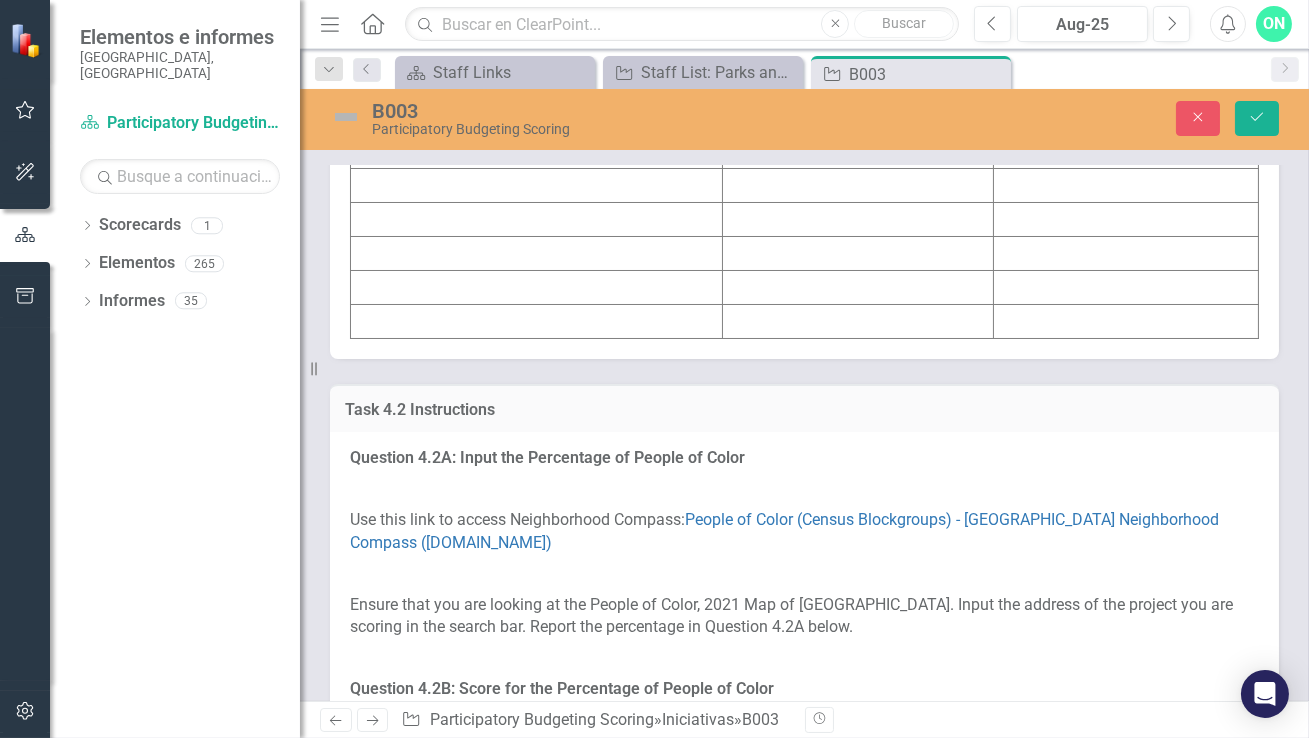 scroll, scrollTop: 1373, scrollLeft: 0, axis: vertical 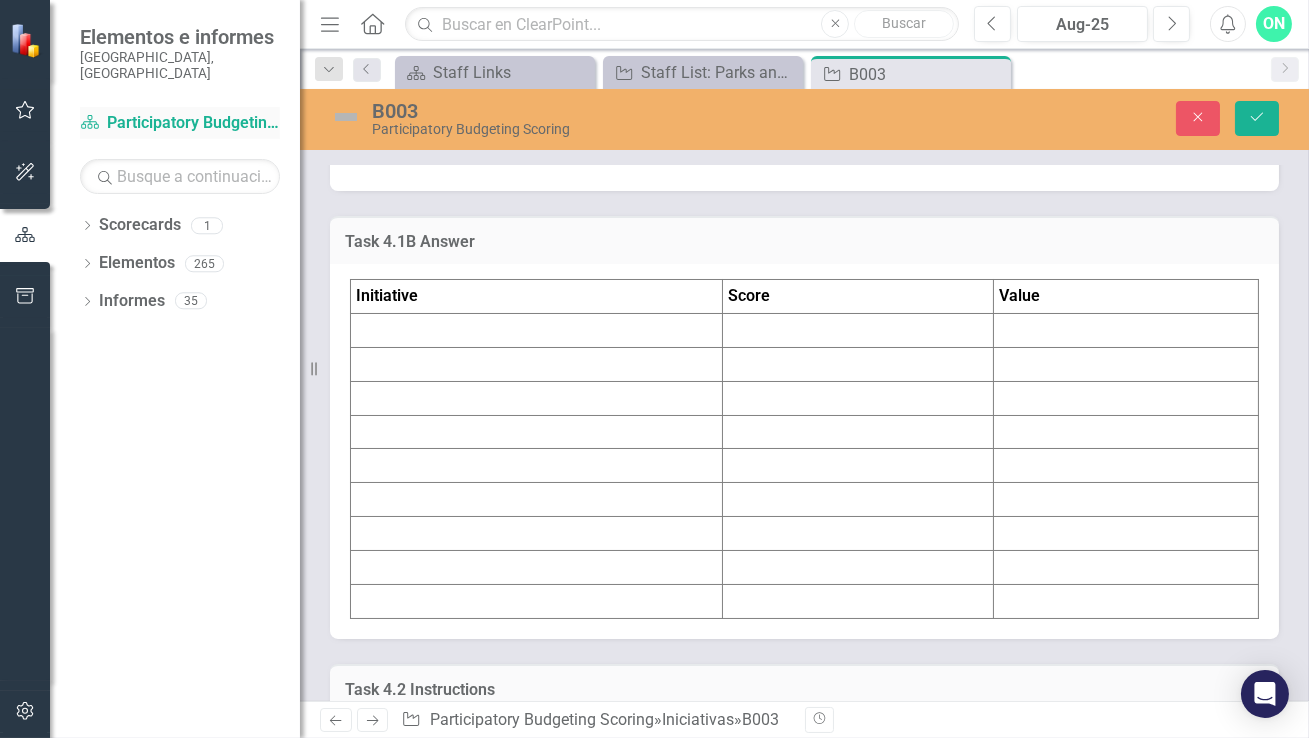 click on "Scorecard Participatory Budgeting Scoring" at bounding box center (180, 123) 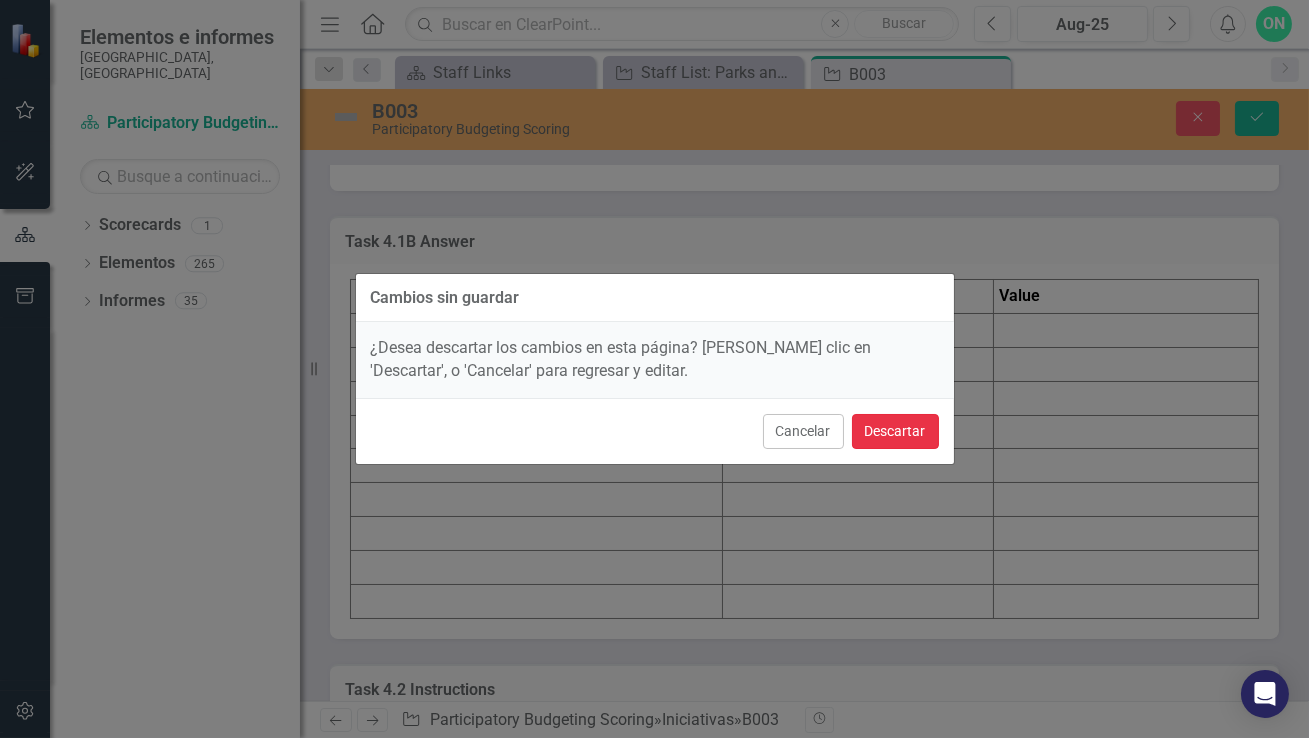 click on "Descartar" at bounding box center [895, 431] 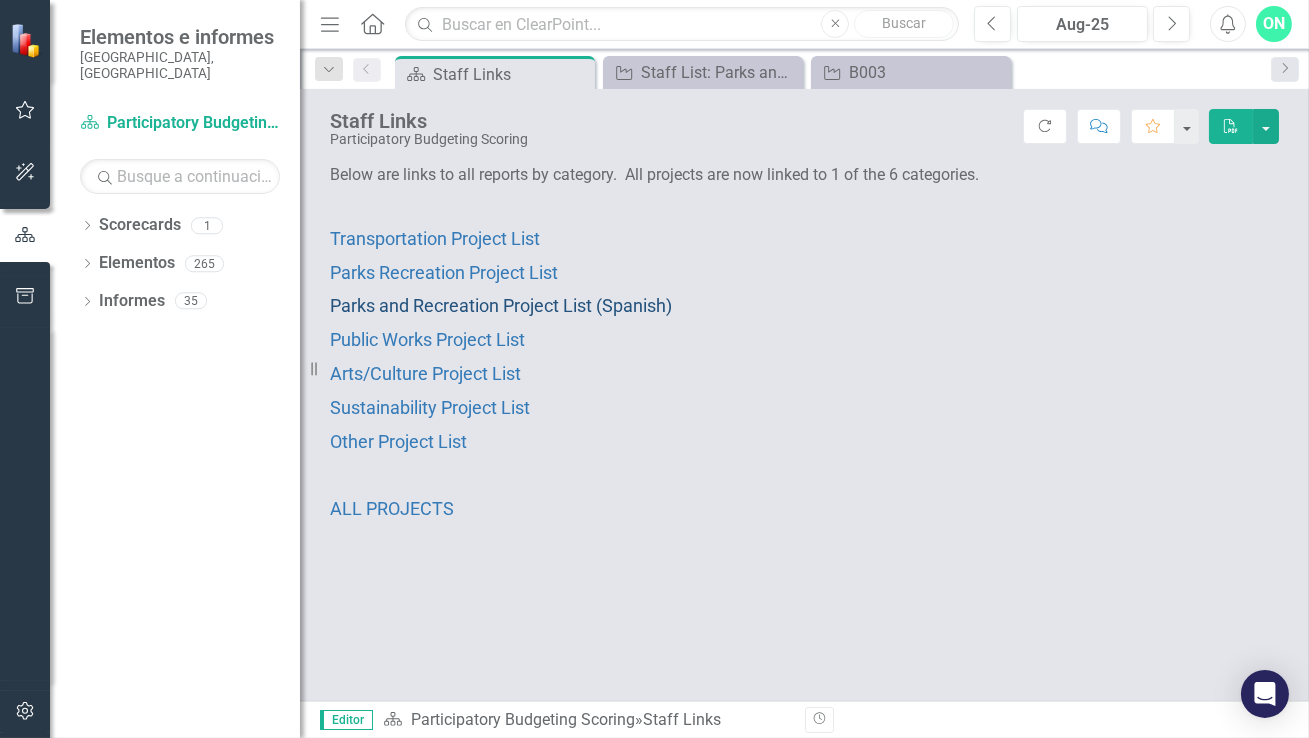 click on "Parks and Recreation Project List (Spanish)" at bounding box center (501, 305) 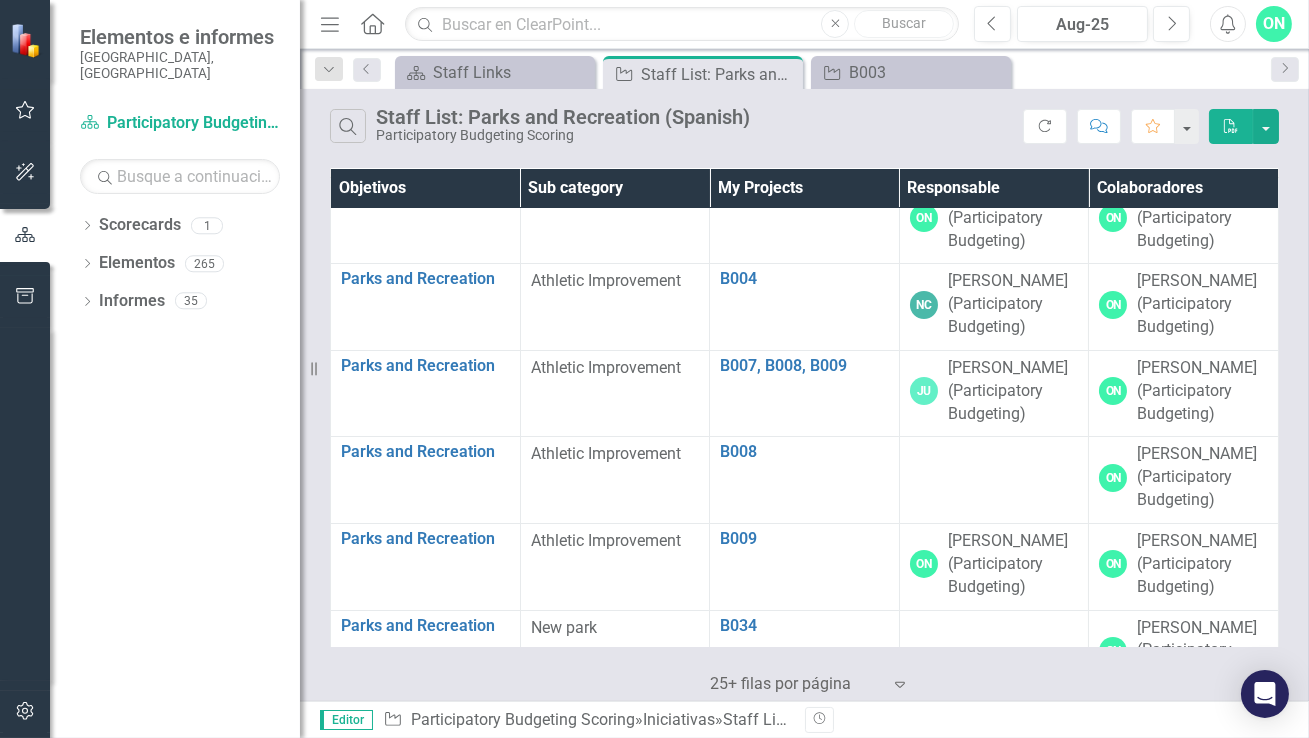 scroll, scrollTop: 0, scrollLeft: 0, axis: both 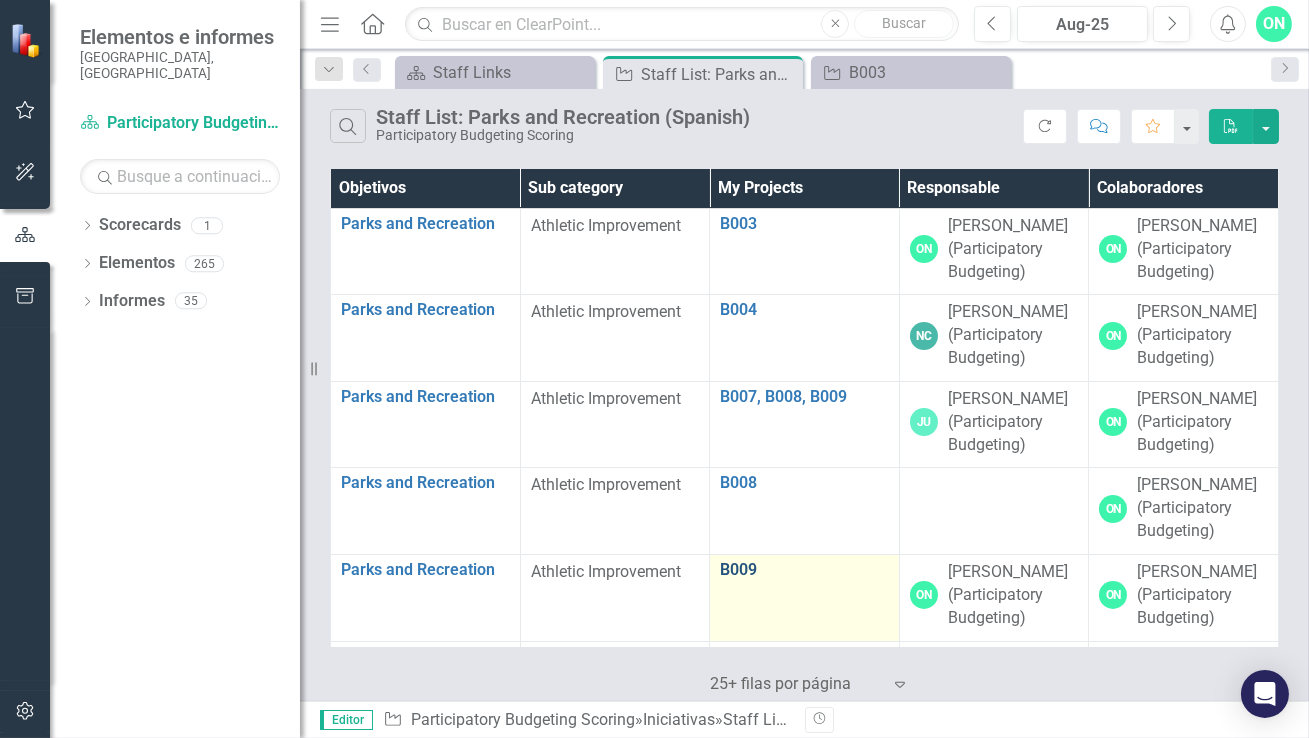 click on "B009" at bounding box center (804, 570) 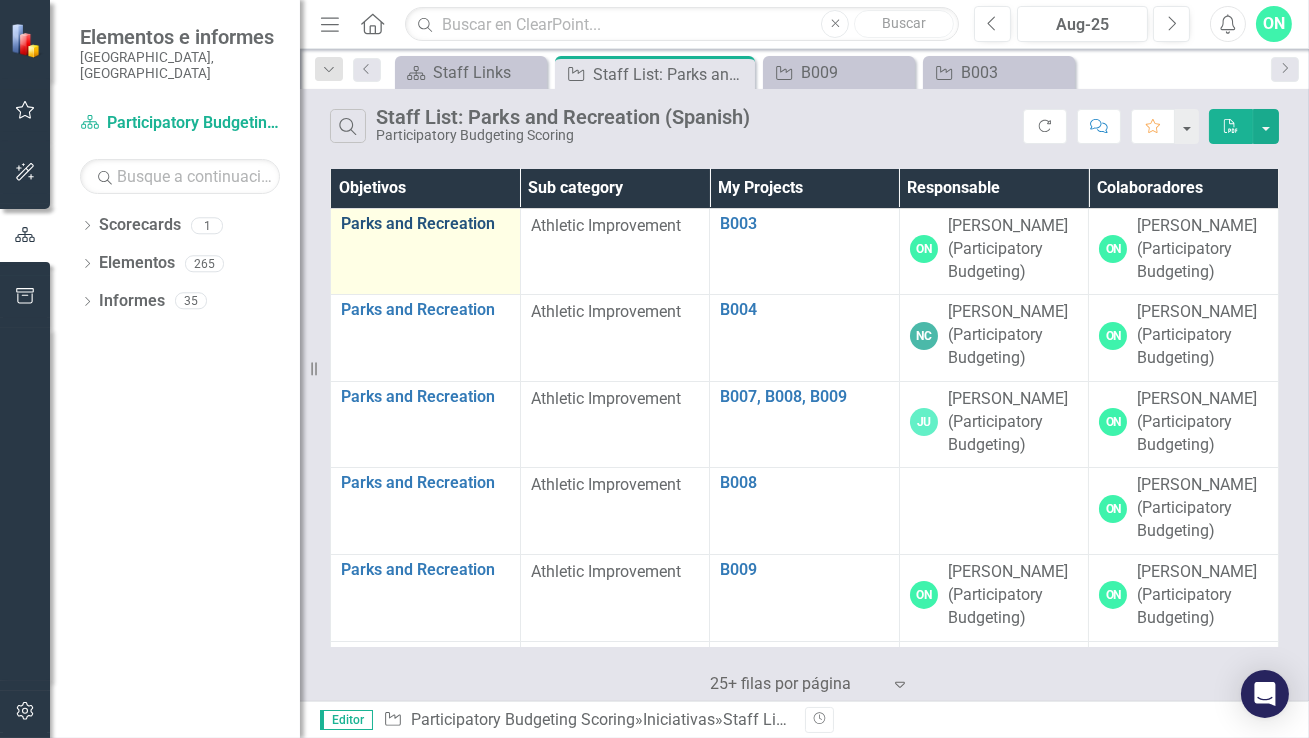 click on "Parks and Recreation" at bounding box center [425, 224] 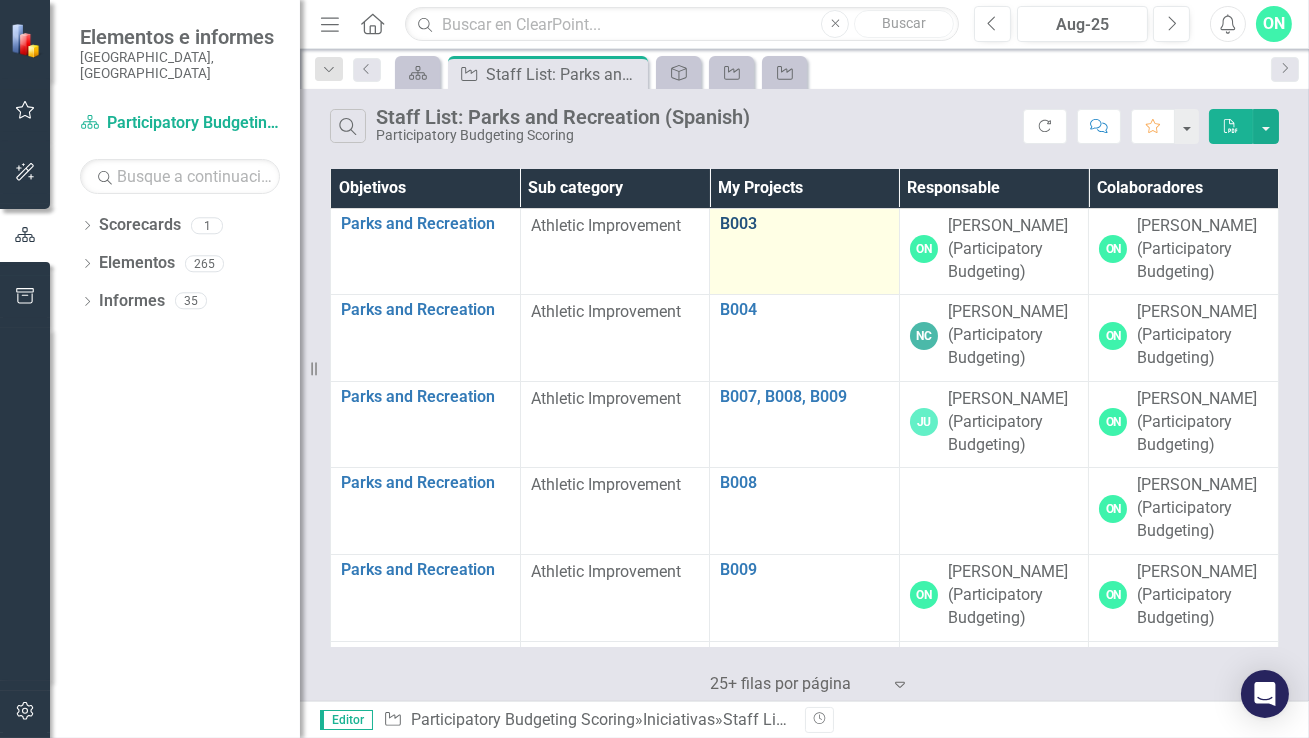 click on "B003" at bounding box center (804, 224) 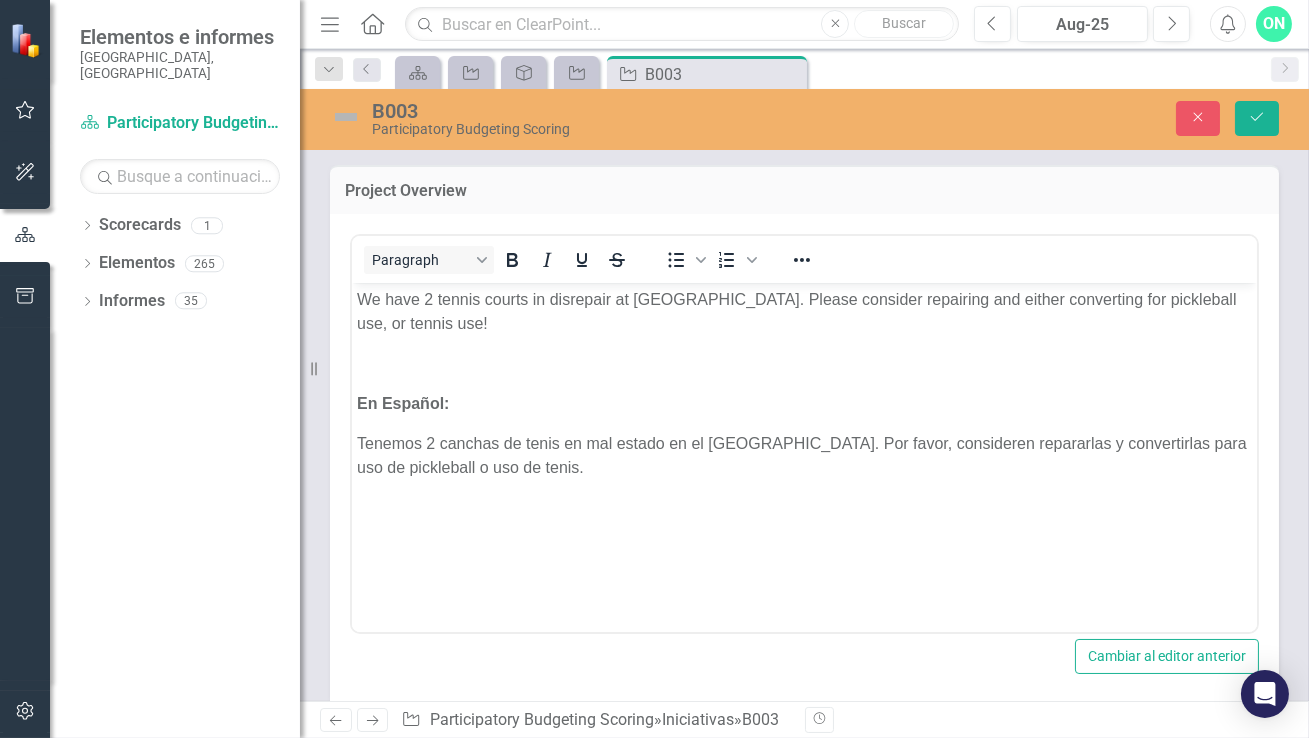 scroll, scrollTop: 0, scrollLeft: 0, axis: both 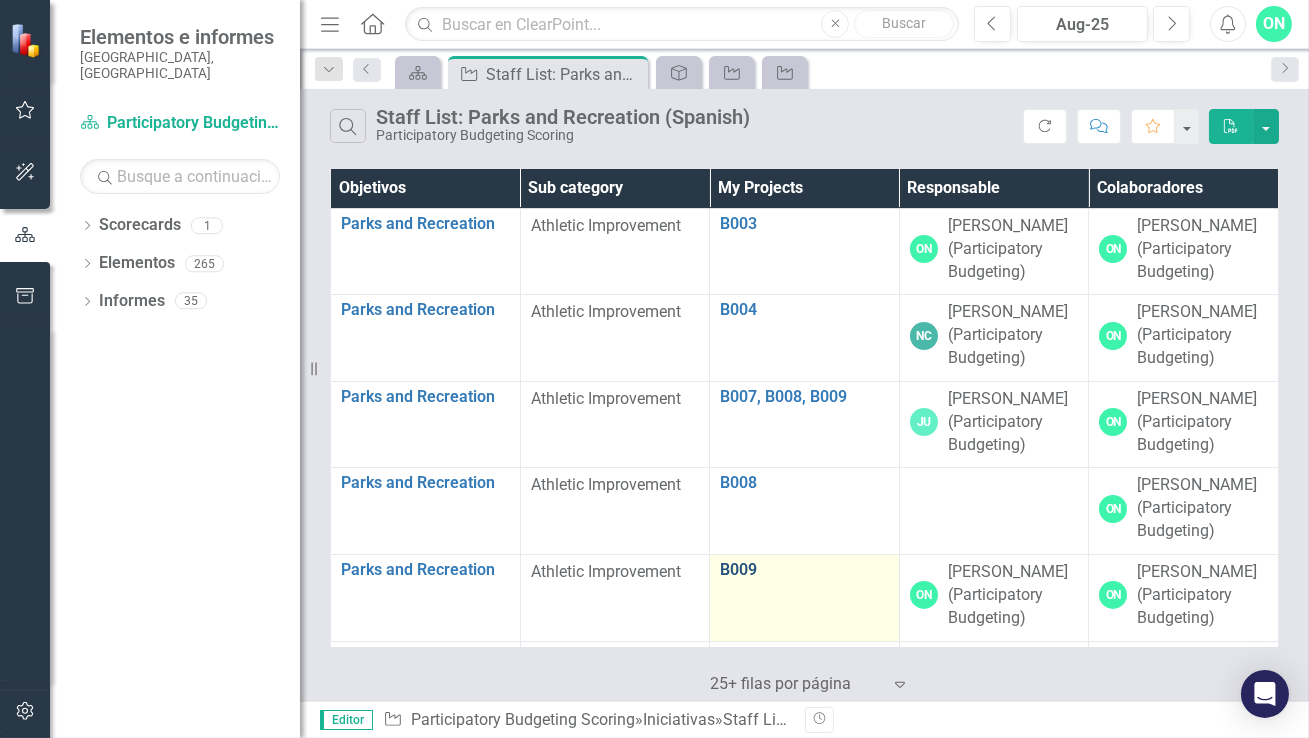 click on "B009" at bounding box center [804, 570] 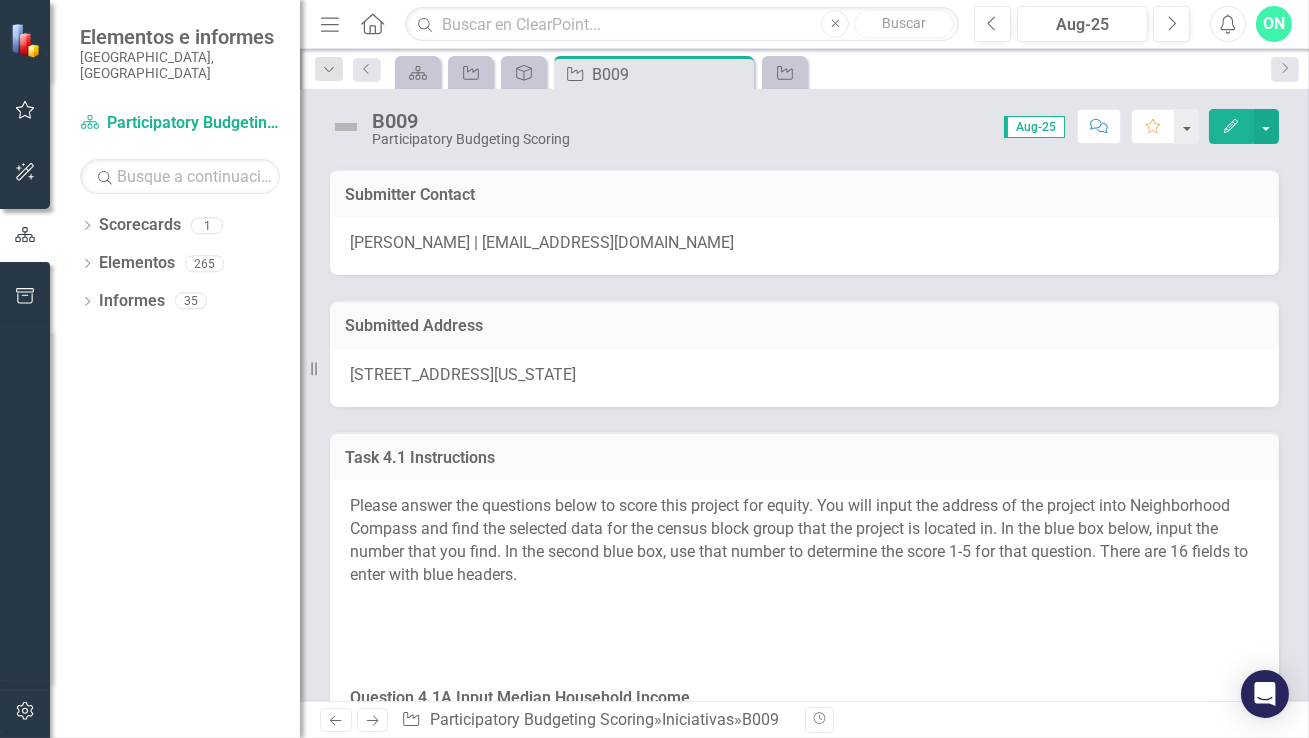 scroll, scrollTop: 0, scrollLeft: 0, axis: both 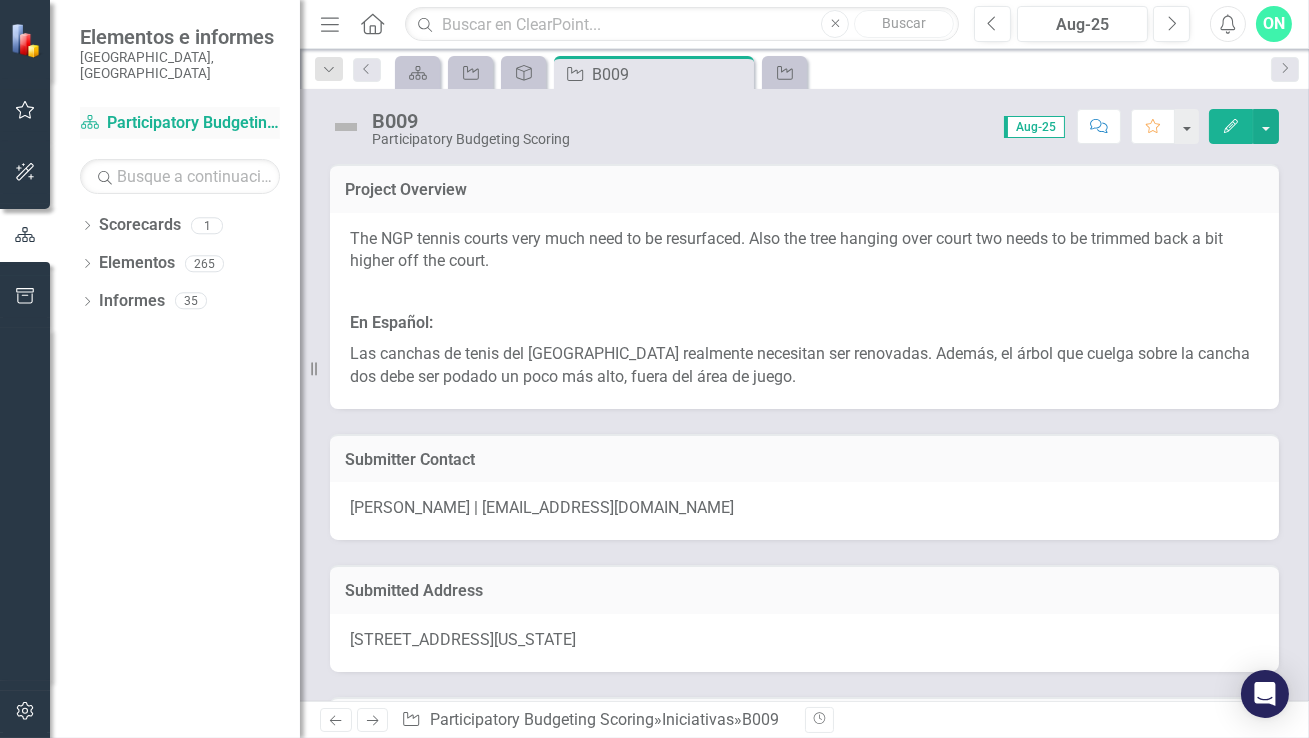 click on "Scorecard Participatory Budgeting Scoring" at bounding box center [180, 123] 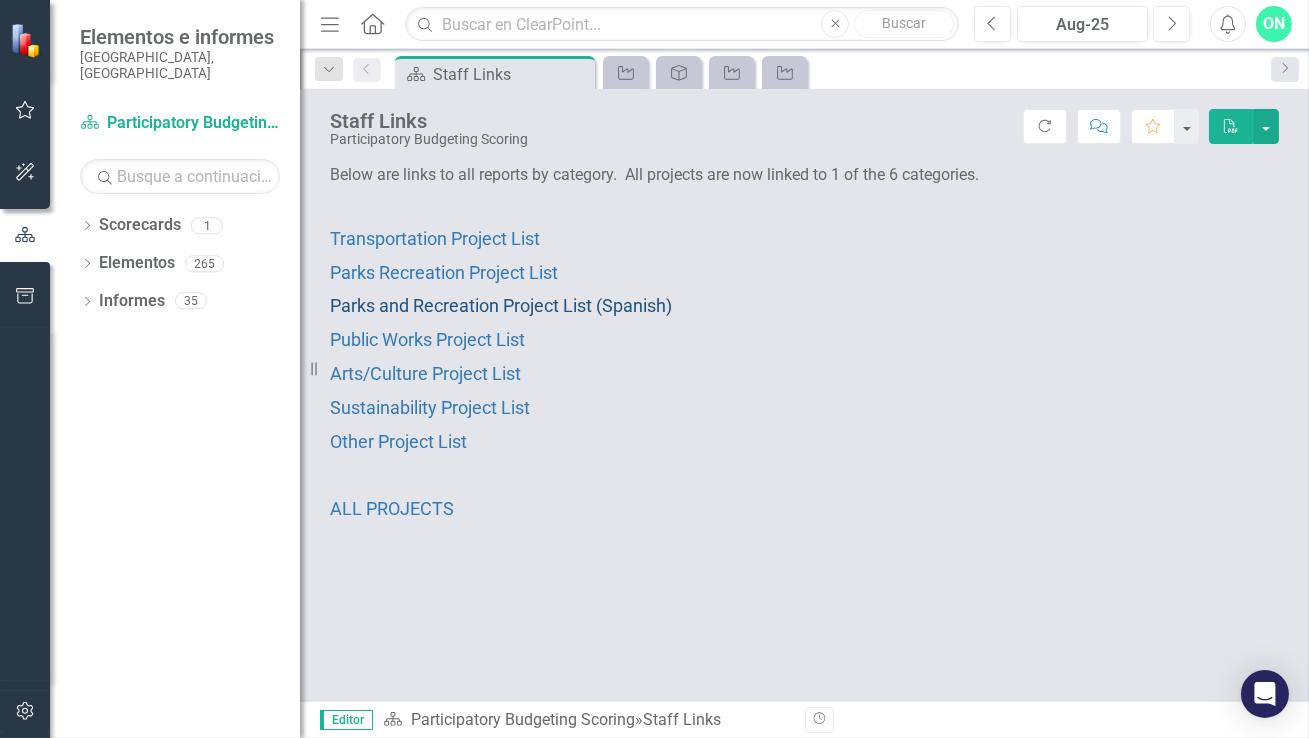 click on "Parks and Recreation Project List (Spanish)" at bounding box center (501, 305) 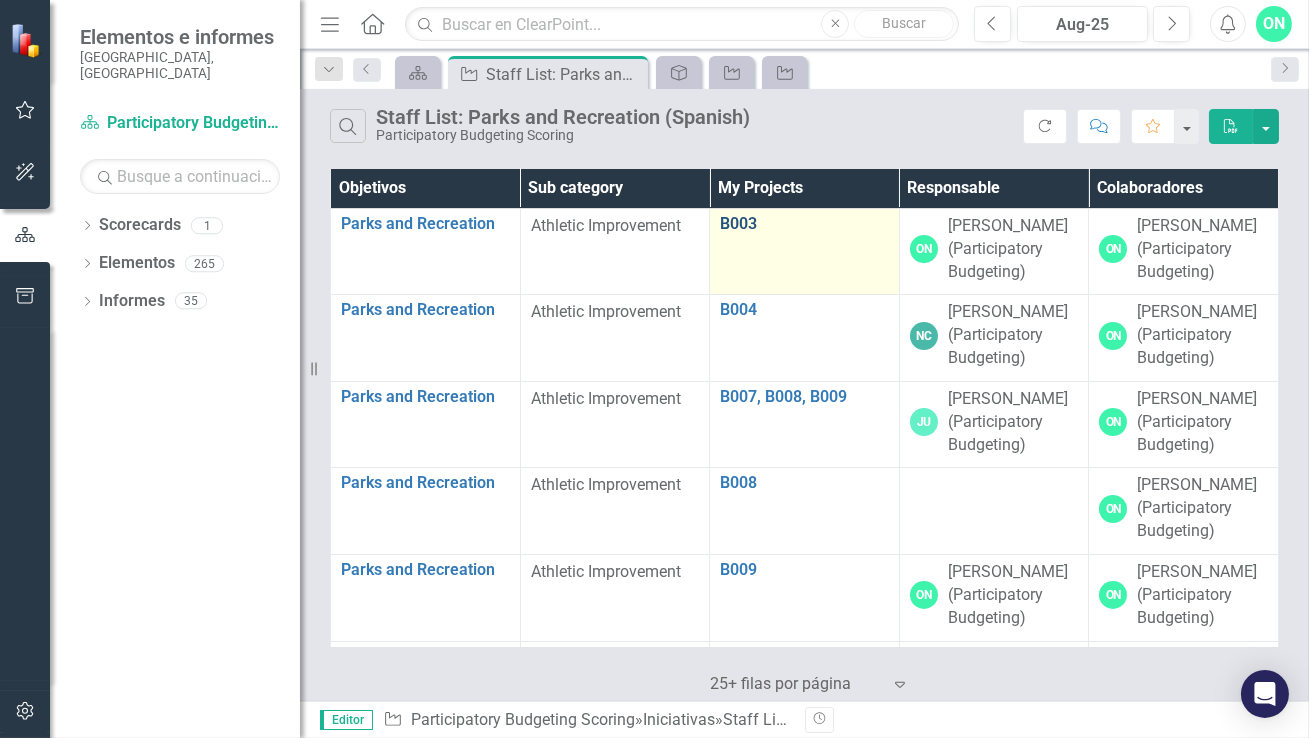 click on "B003" at bounding box center [804, 224] 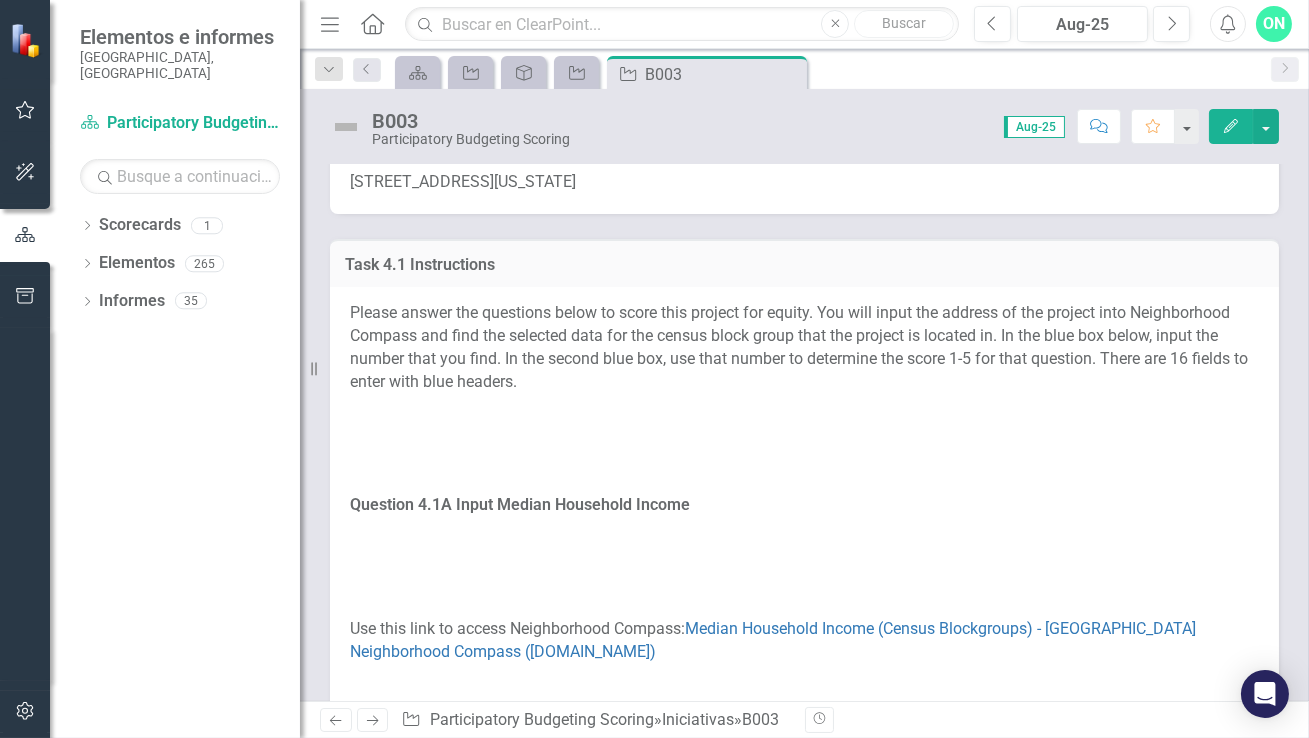 scroll, scrollTop: 0, scrollLeft: 0, axis: both 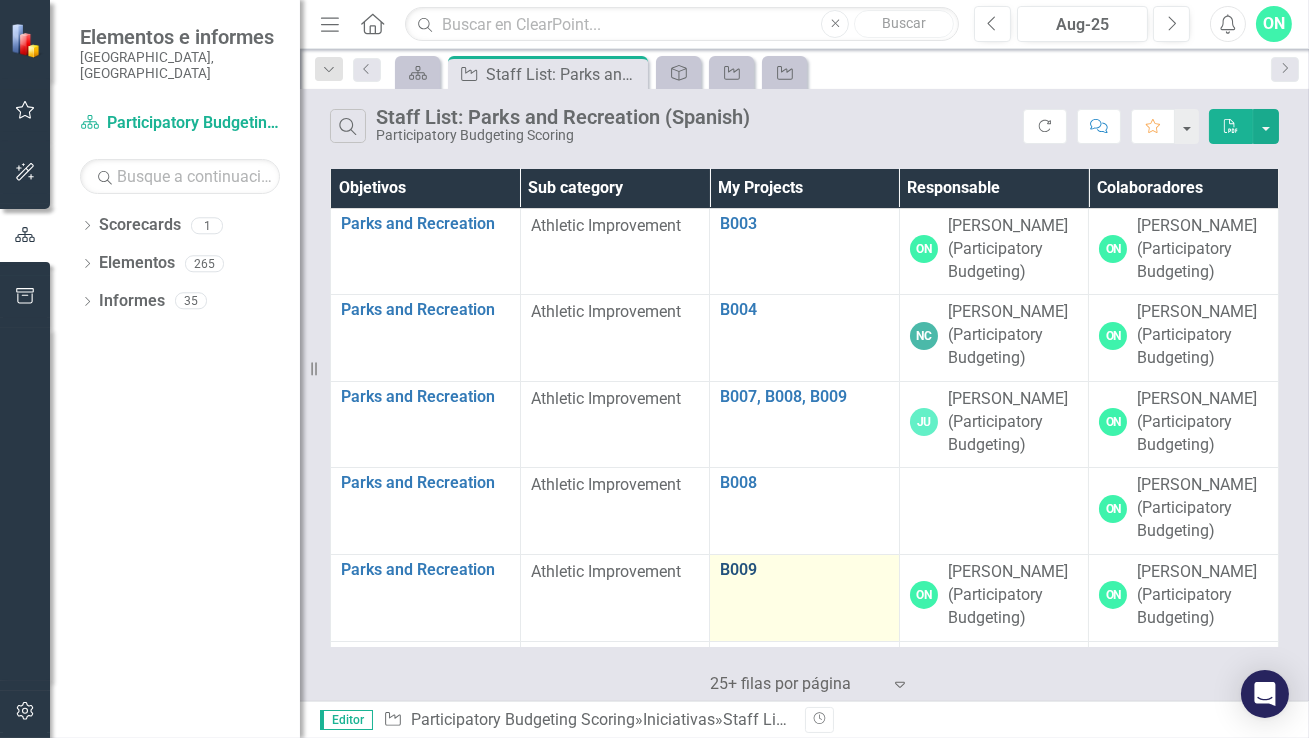 click on "B009" at bounding box center [804, 570] 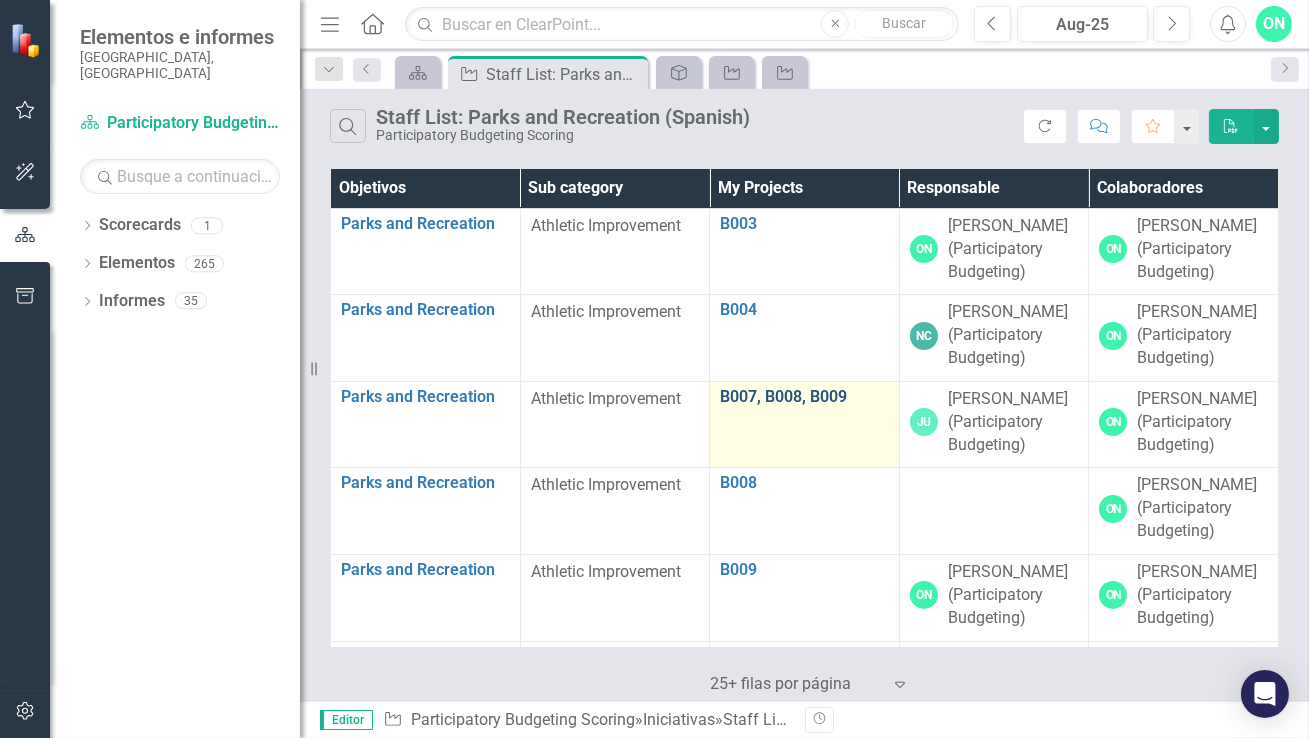 click on "B007, B008, B009" at bounding box center [804, 397] 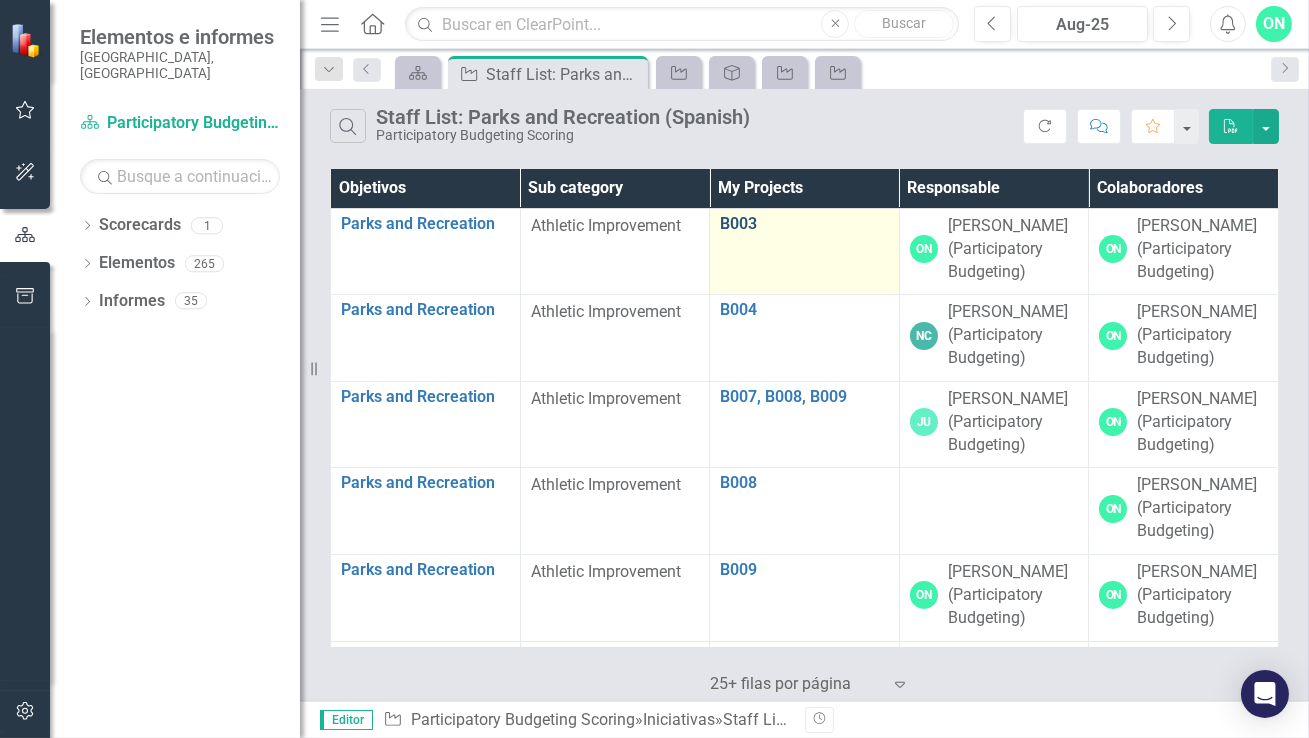 click on "B003" at bounding box center [804, 224] 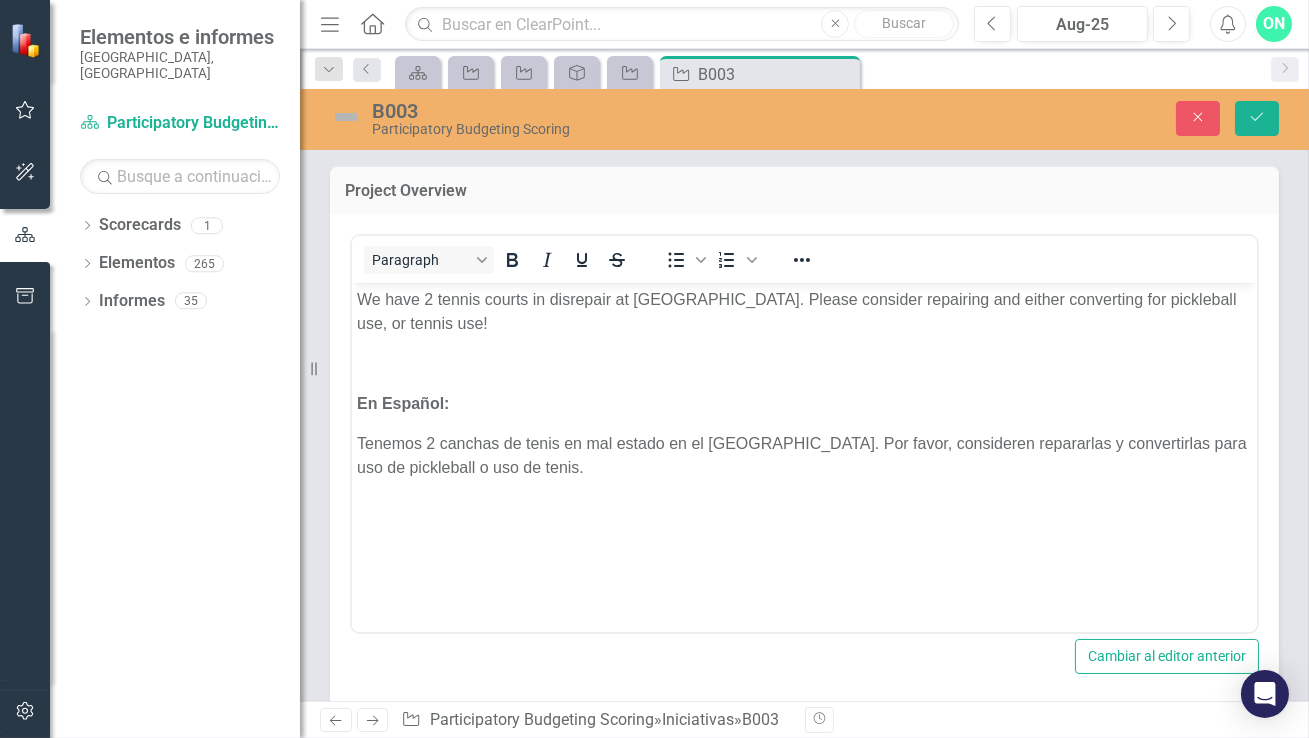 scroll, scrollTop: 0, scrollLeft: 0, axis: both 